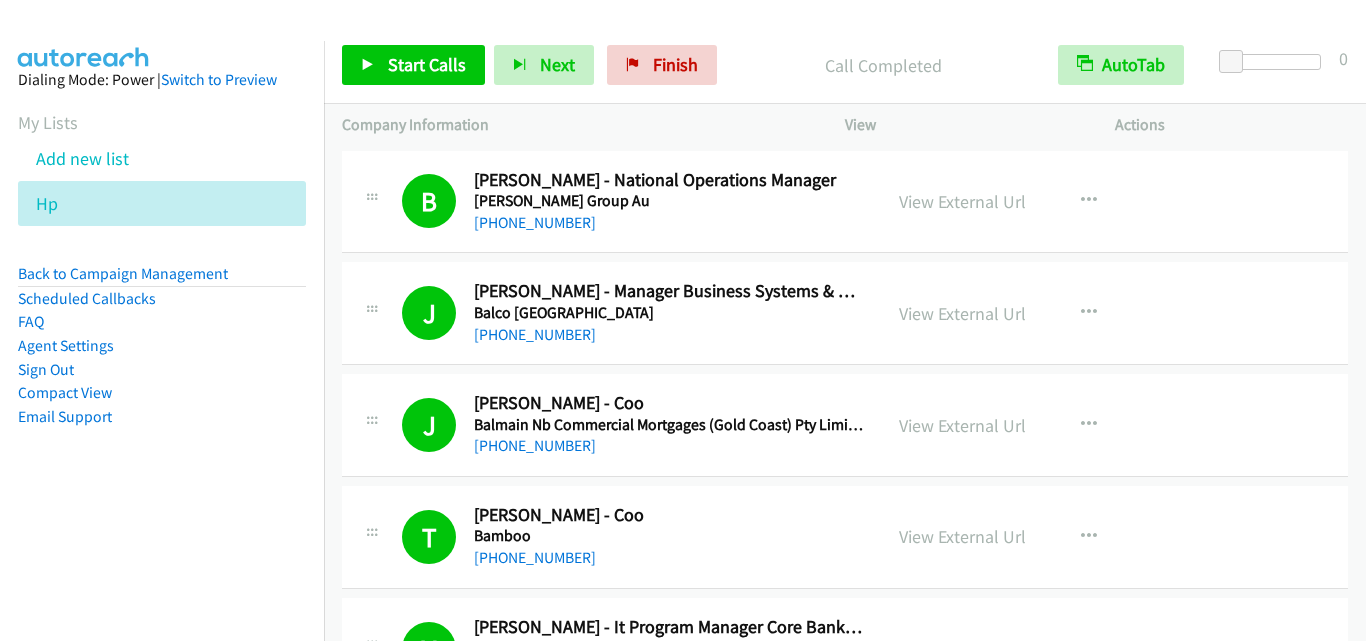 scroll, scrollTop: 0, scrollLeft: 0, axis: both 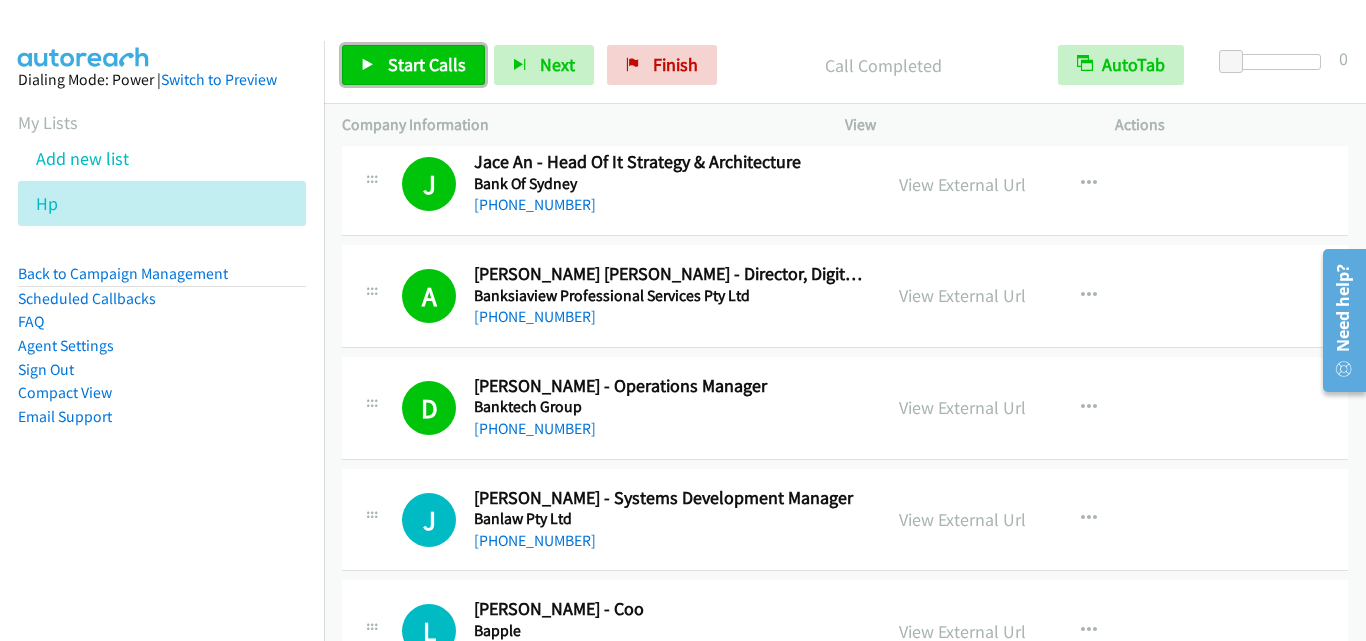 click on "Start Calls" at bounding box center (427, 64) 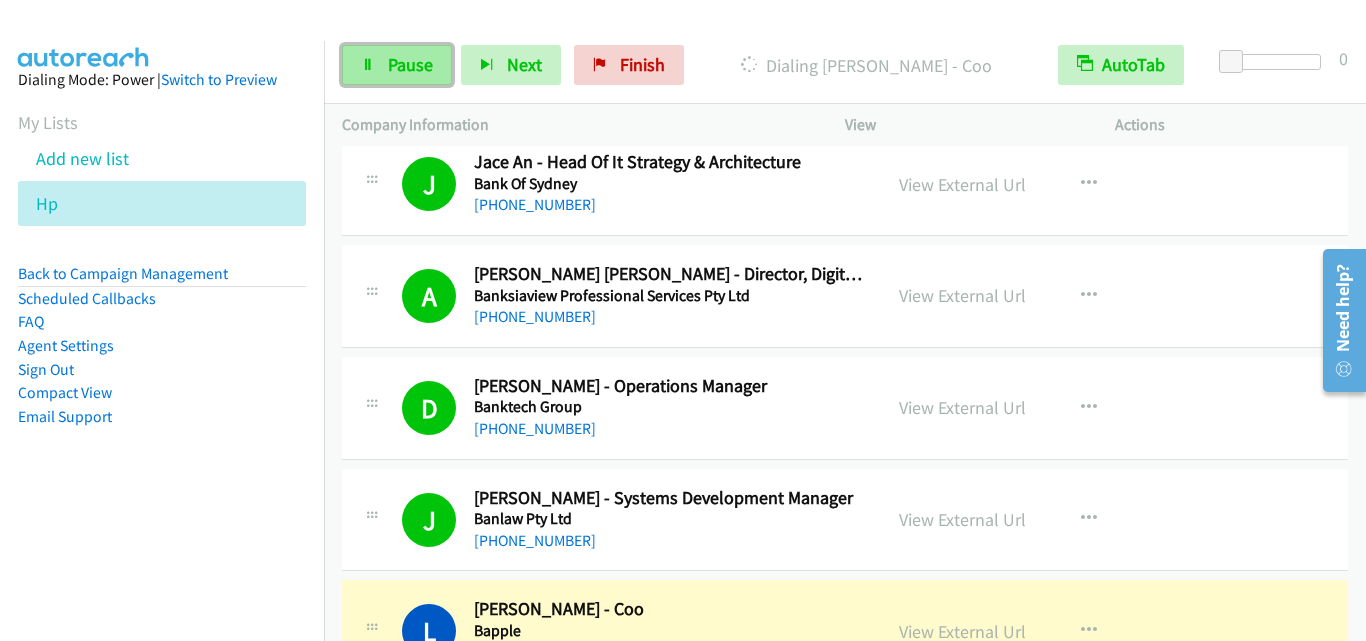 click on "Pause" at bounding box center (410, 64) 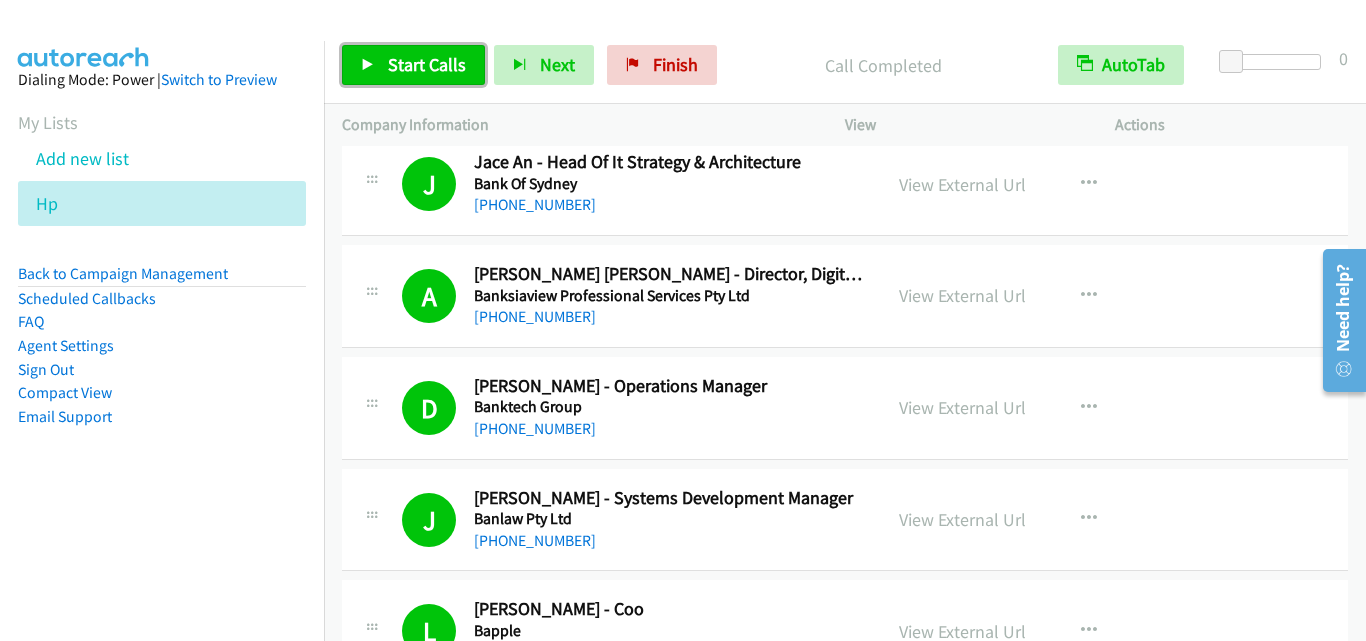 click on "Start Calls" at bounding box center [427, 64] 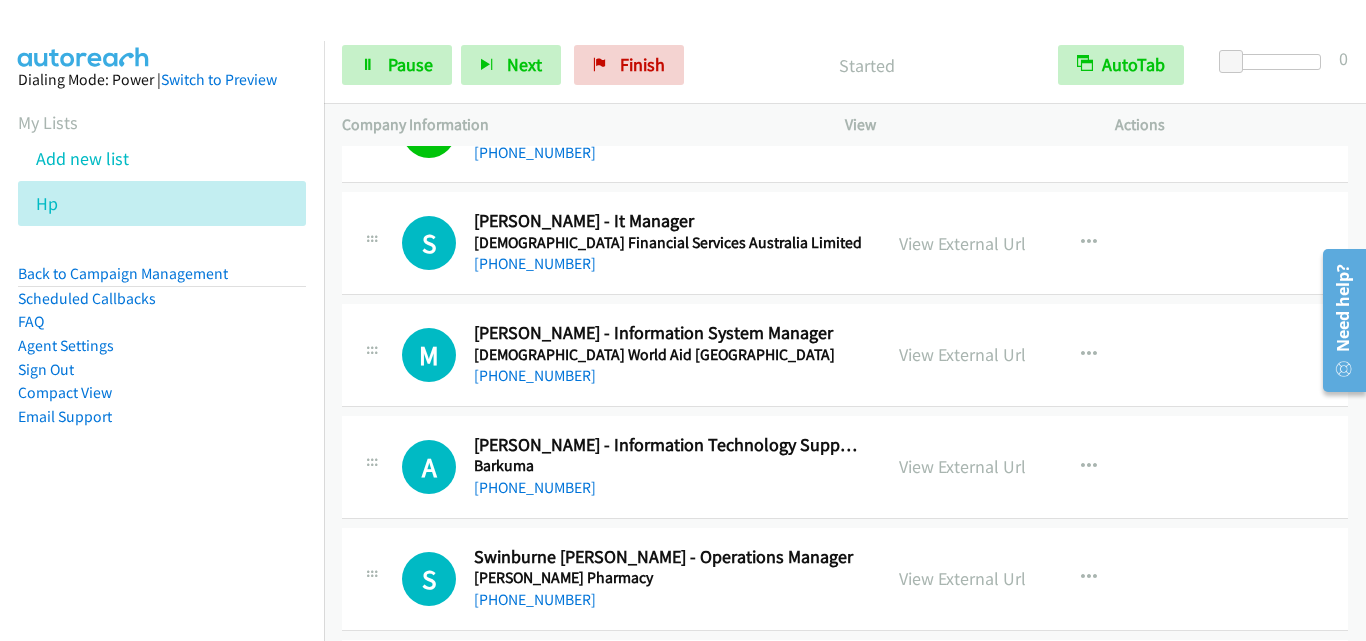 scroll, scrollTop: 1200, scrollLeft: 0, axis: vertical 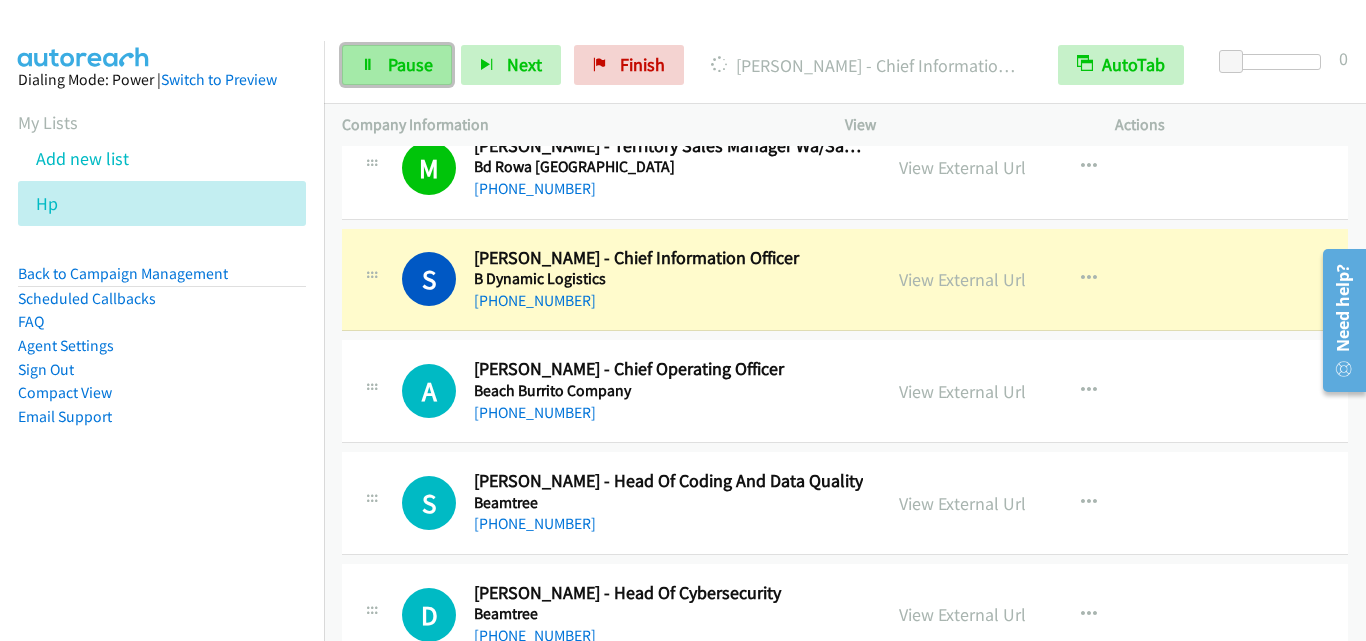 click on "Pause" at bounding box center (410, 64) 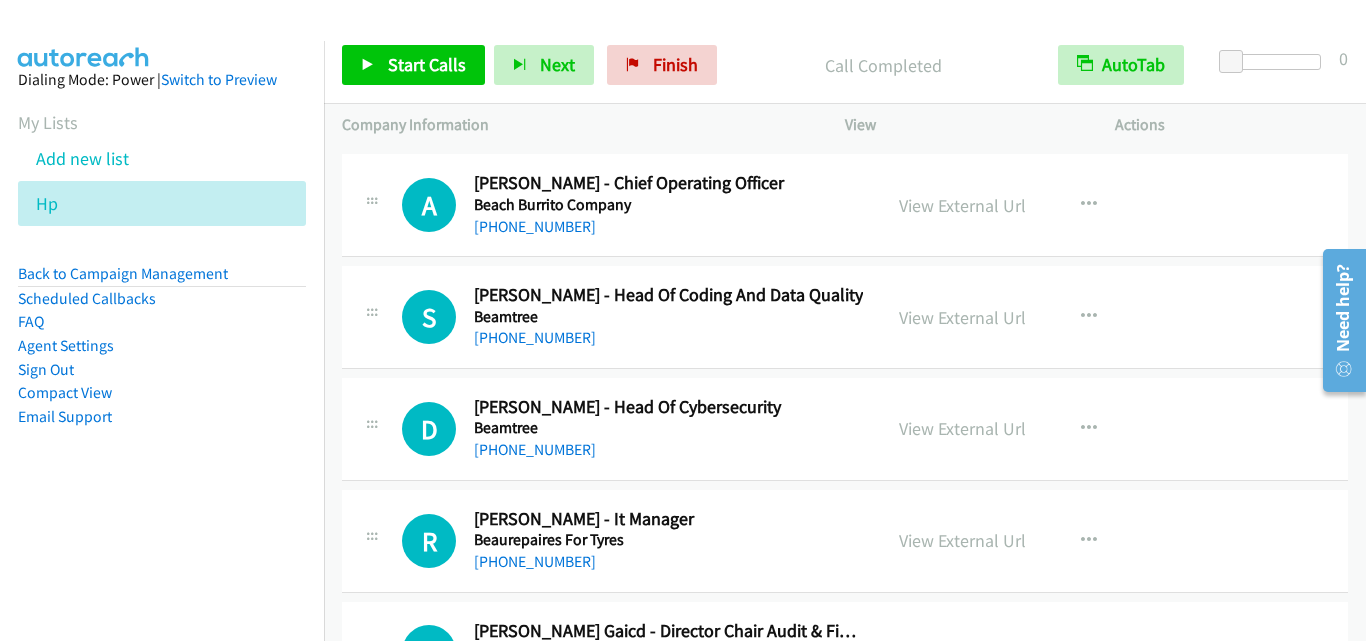 scroll, scrollTop: 3500, scrollLeft: 0, axis: vertical 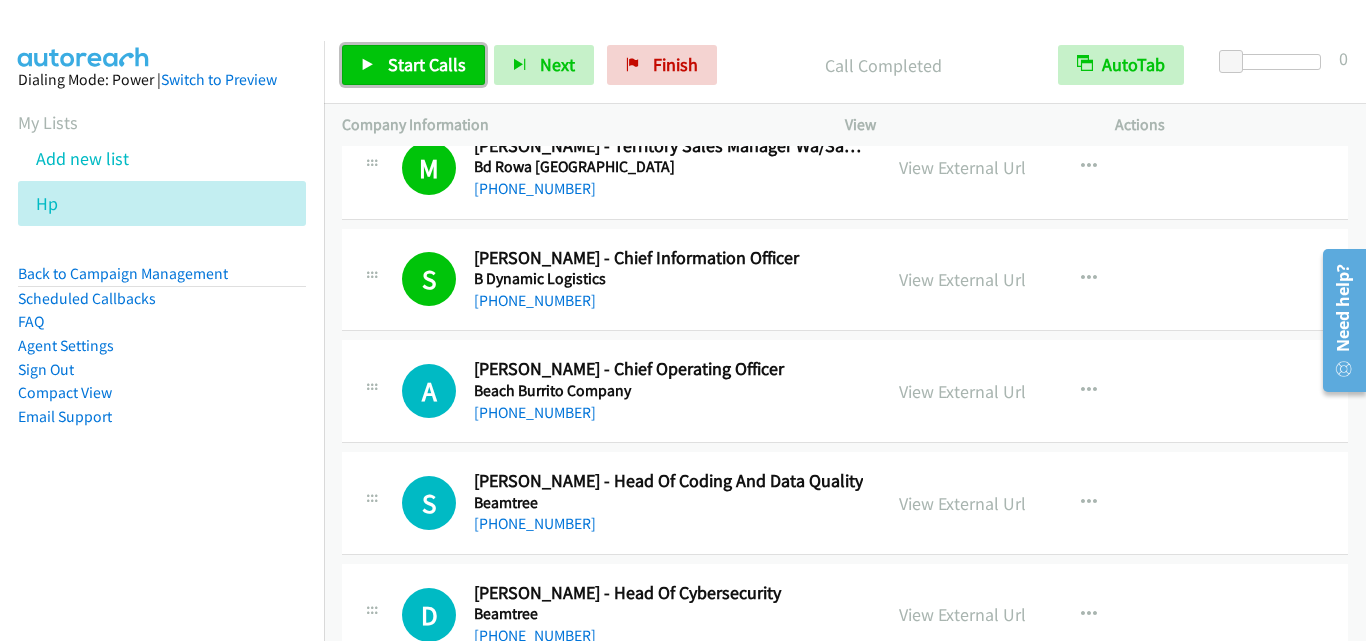 click on "Start Calls" at bounding box center [427, 64] 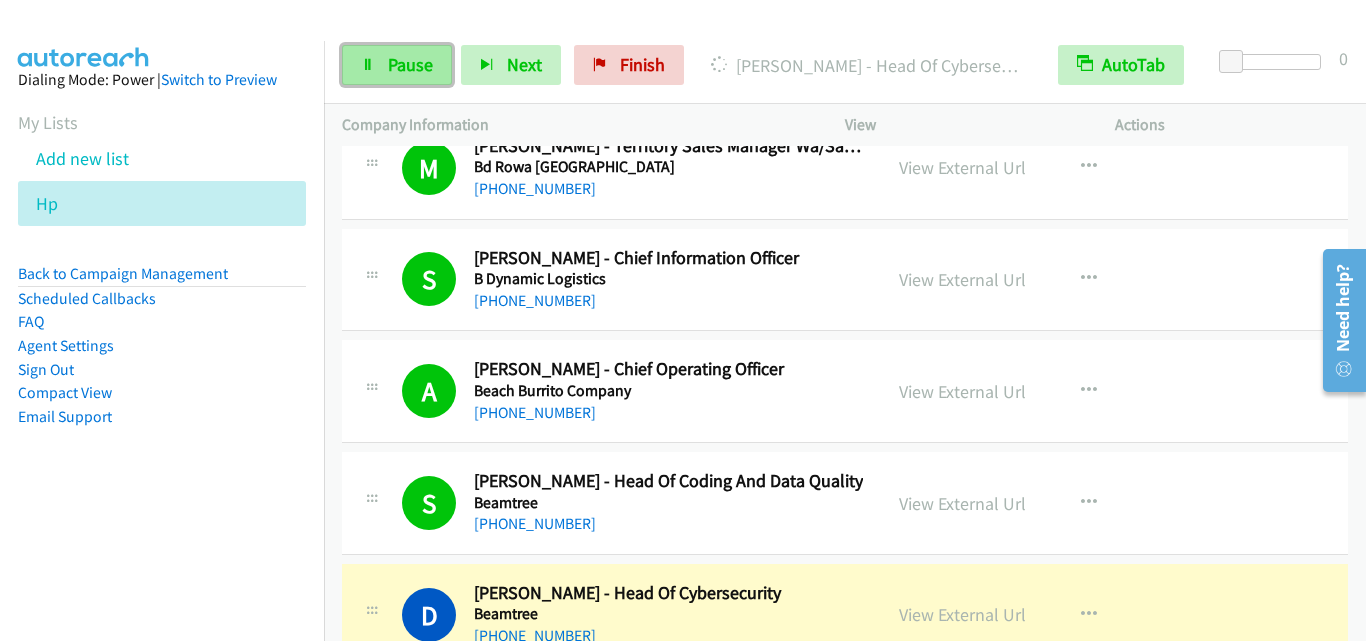 click on "Pause" at bounding box center [410, 64] 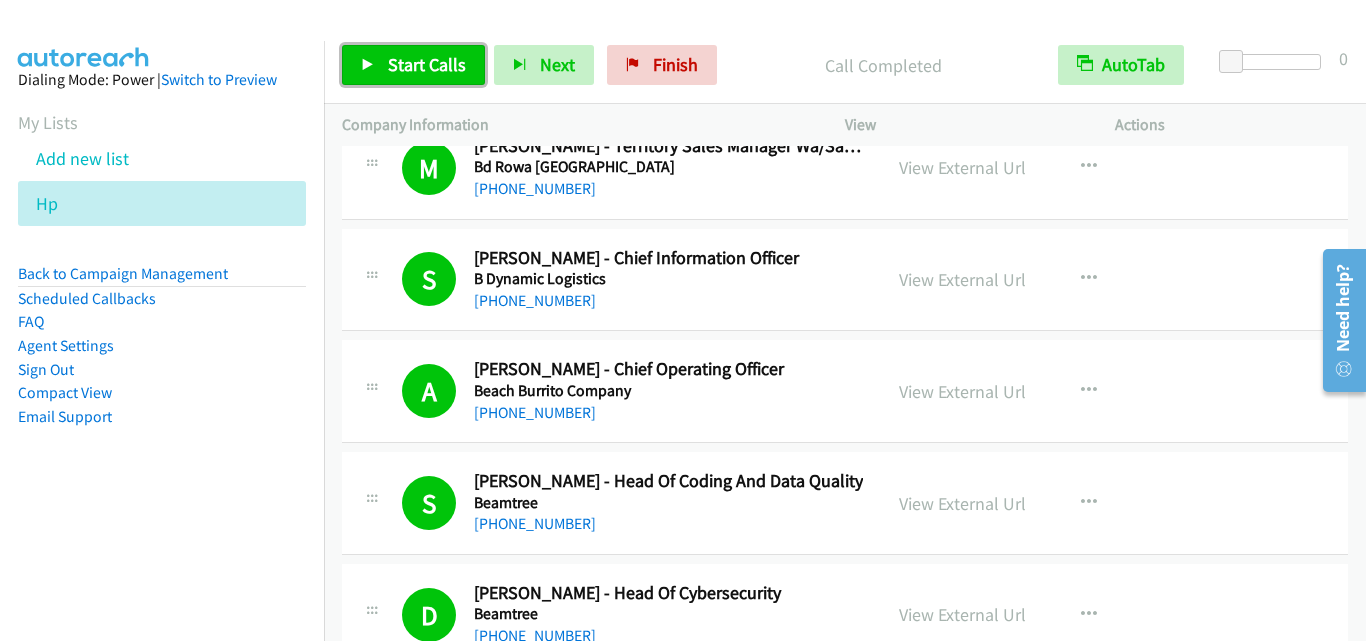 click on "Start Calls" at bounding box center (427, 64) 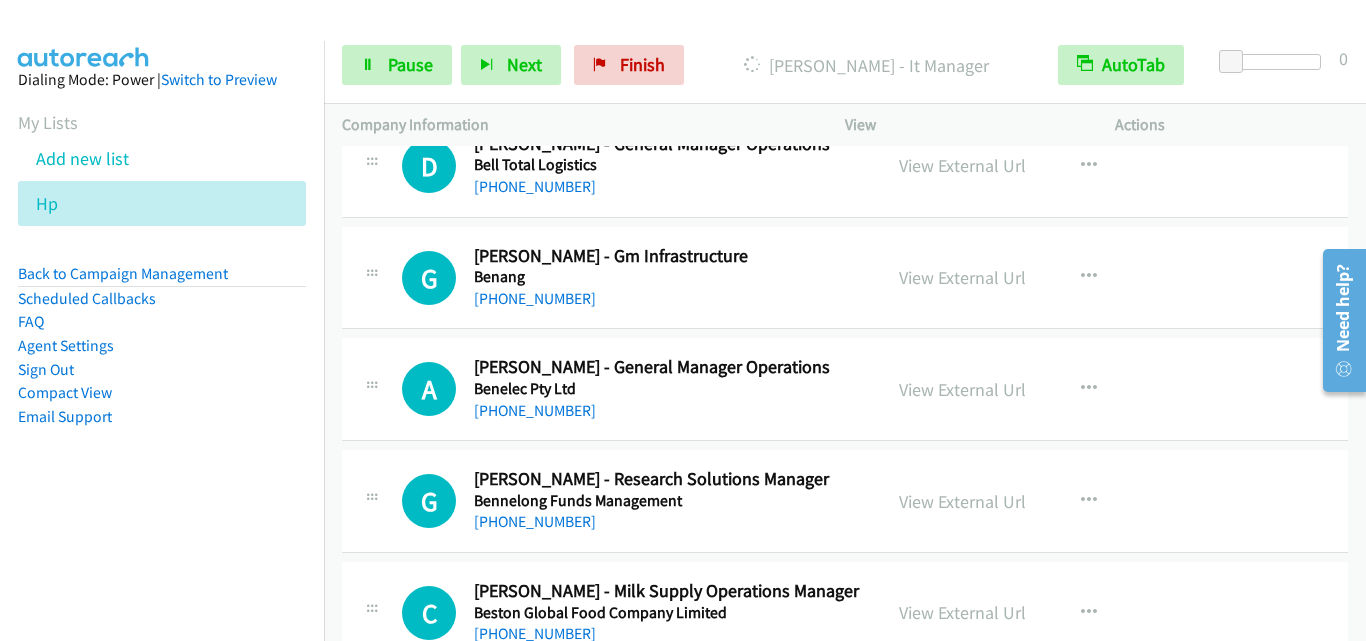 scroll, scrollTop: 4700, scrollLeft: 0, axis: vertical 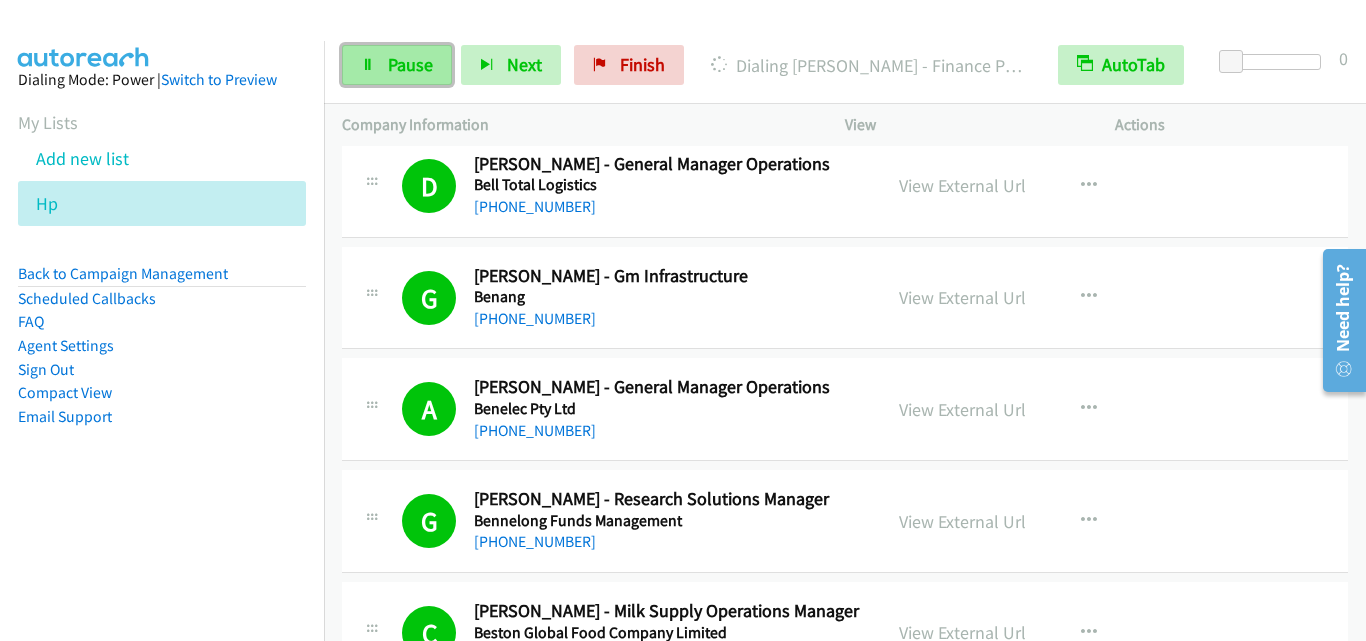 click on "Pause" at bounding box center (410, 64) 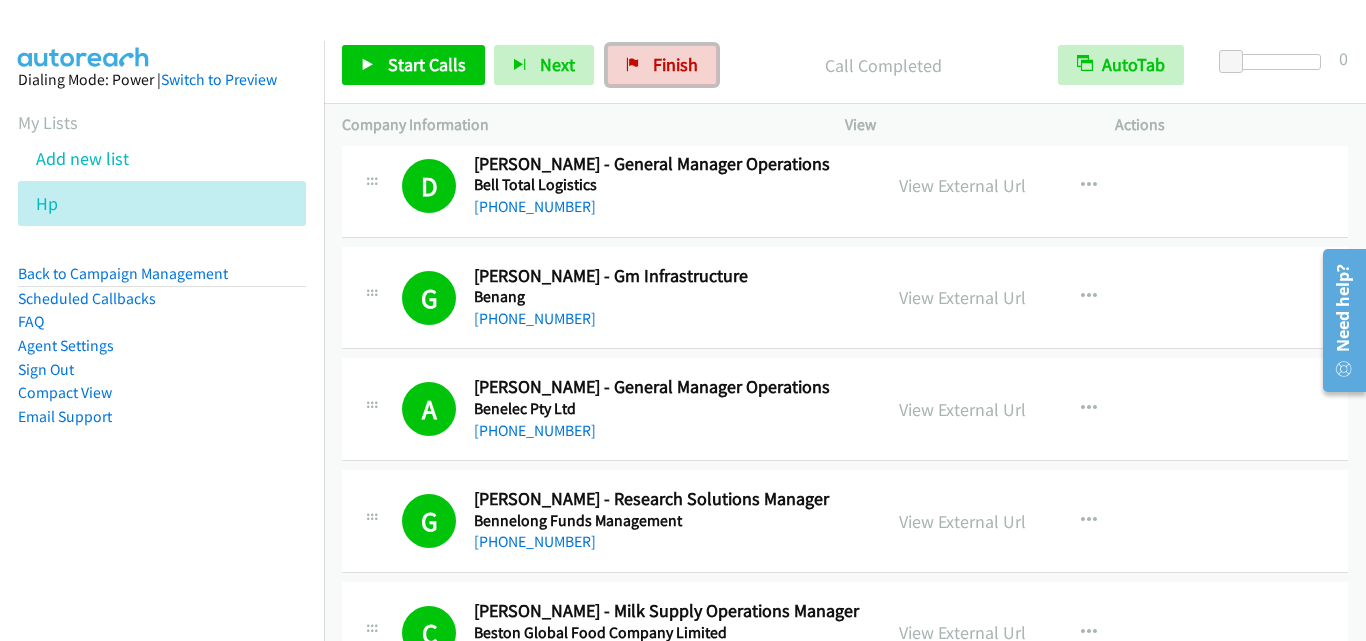 drag, startPoint x: 646, startPoint y: 55, endPoint x: 763, endPoint y: 104, distance: 126.84637 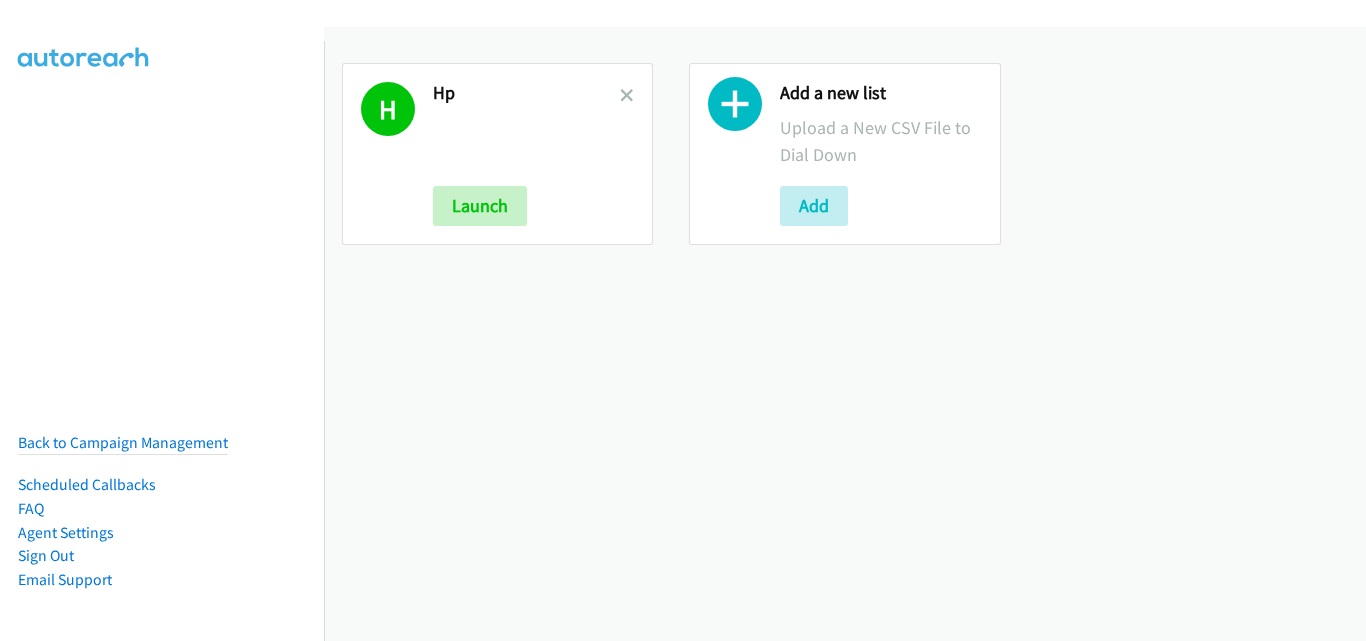 scroll, scrollTop: 0, scrollLeft: 0, axis: both 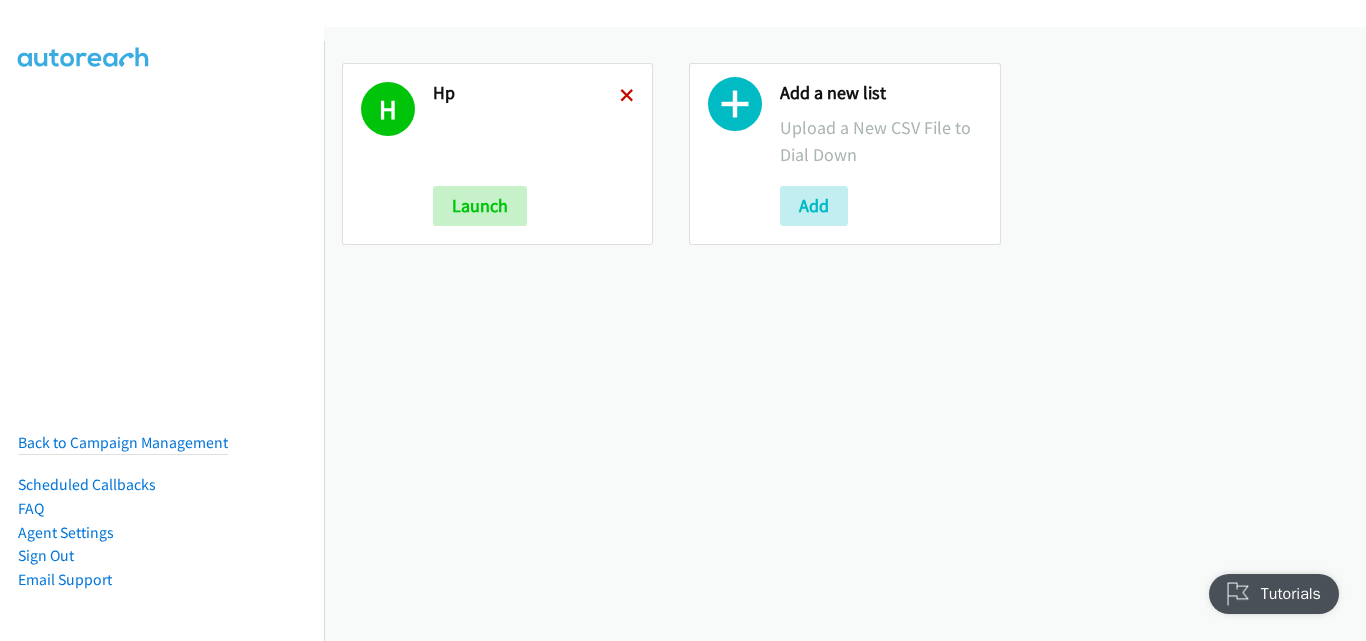 click at bounding box center [627, 97] 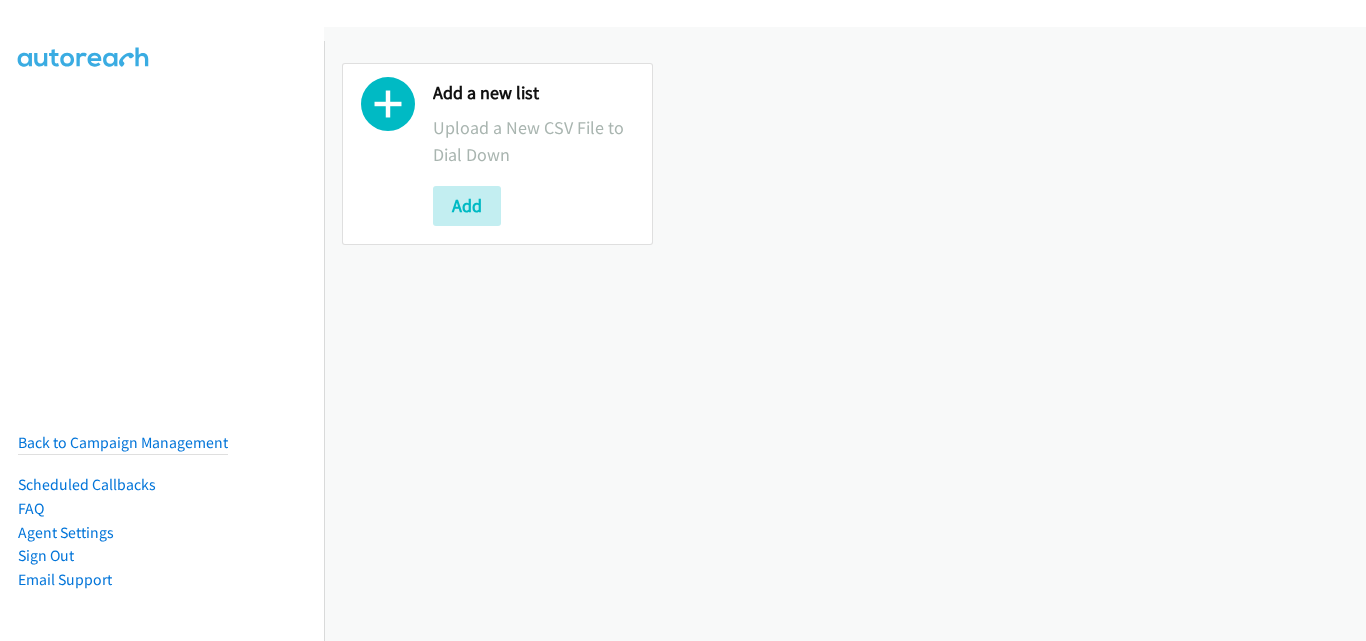 scroll, scrollTop: 0, scrollLeft: 0, axis: both 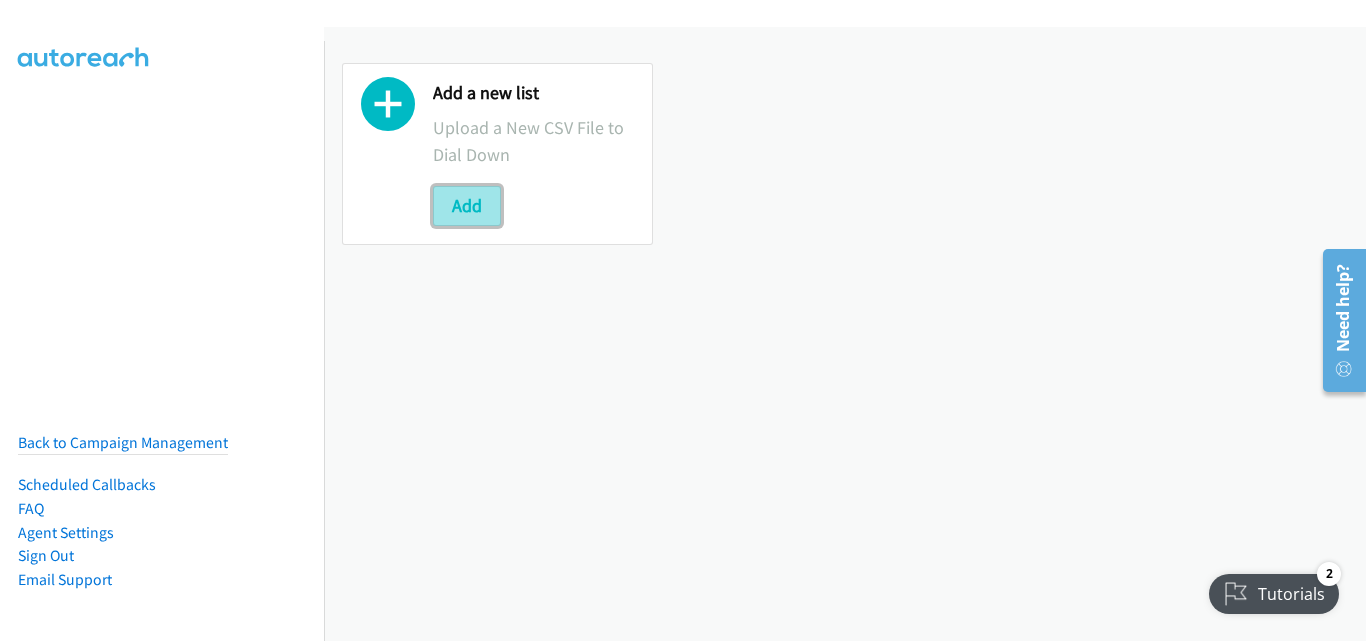 click on "Add" at bounding box center (467, 206) 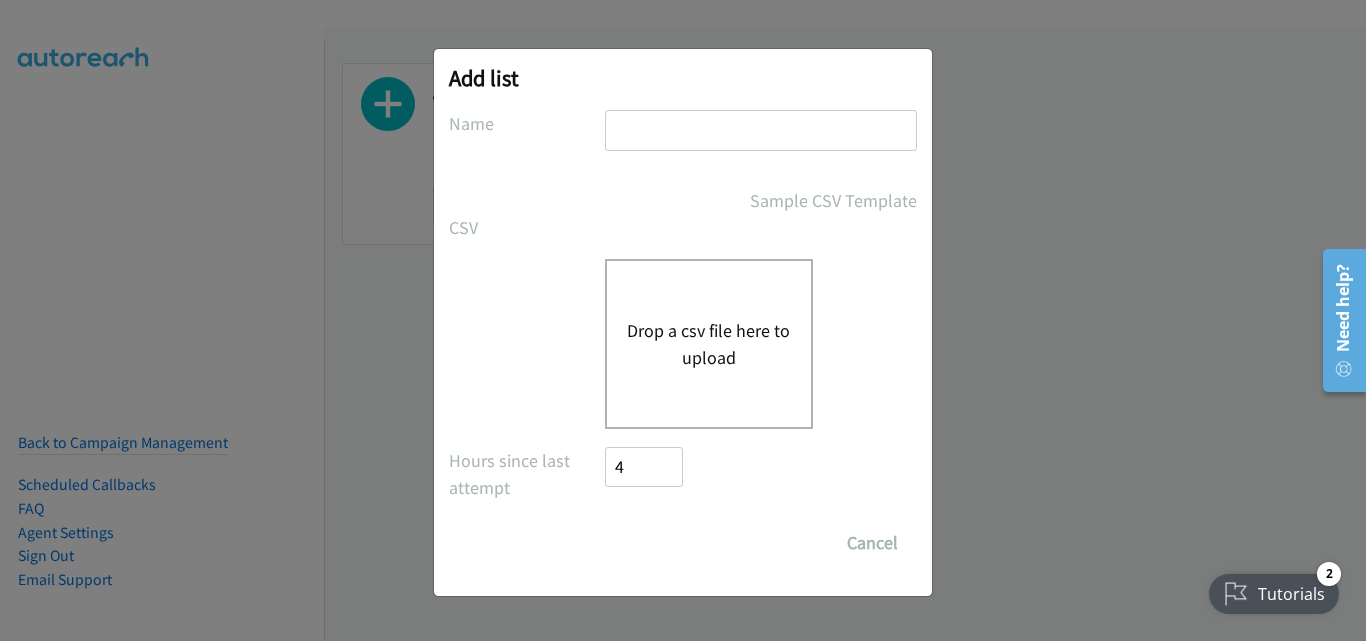 click at bounding box center [761, 130] 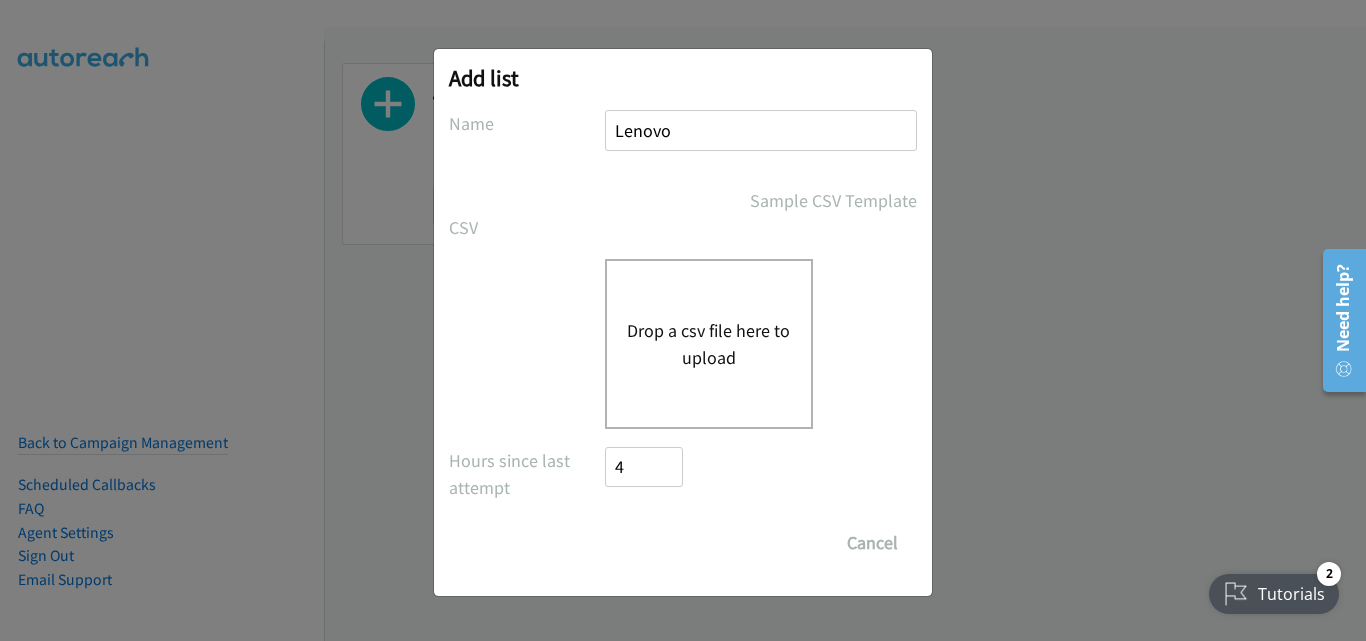 type on "Lenovo" 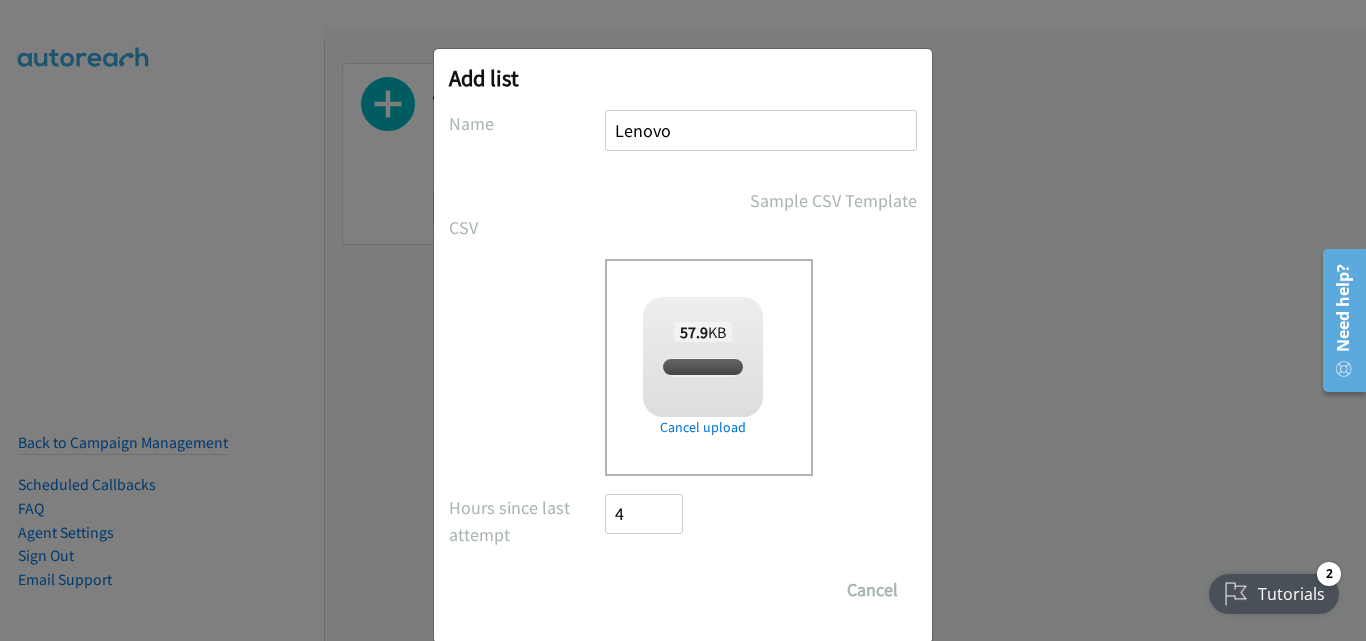 checkbox on "true" 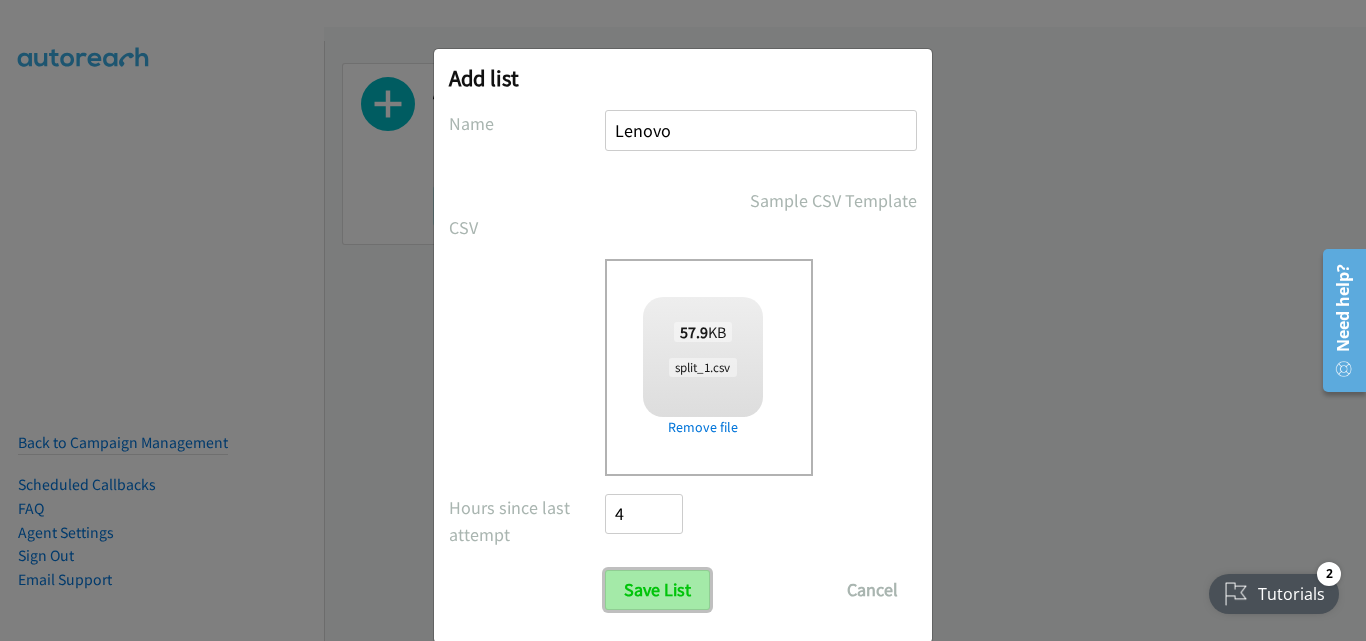 click on "Save List" at bounding box center (657, 590) 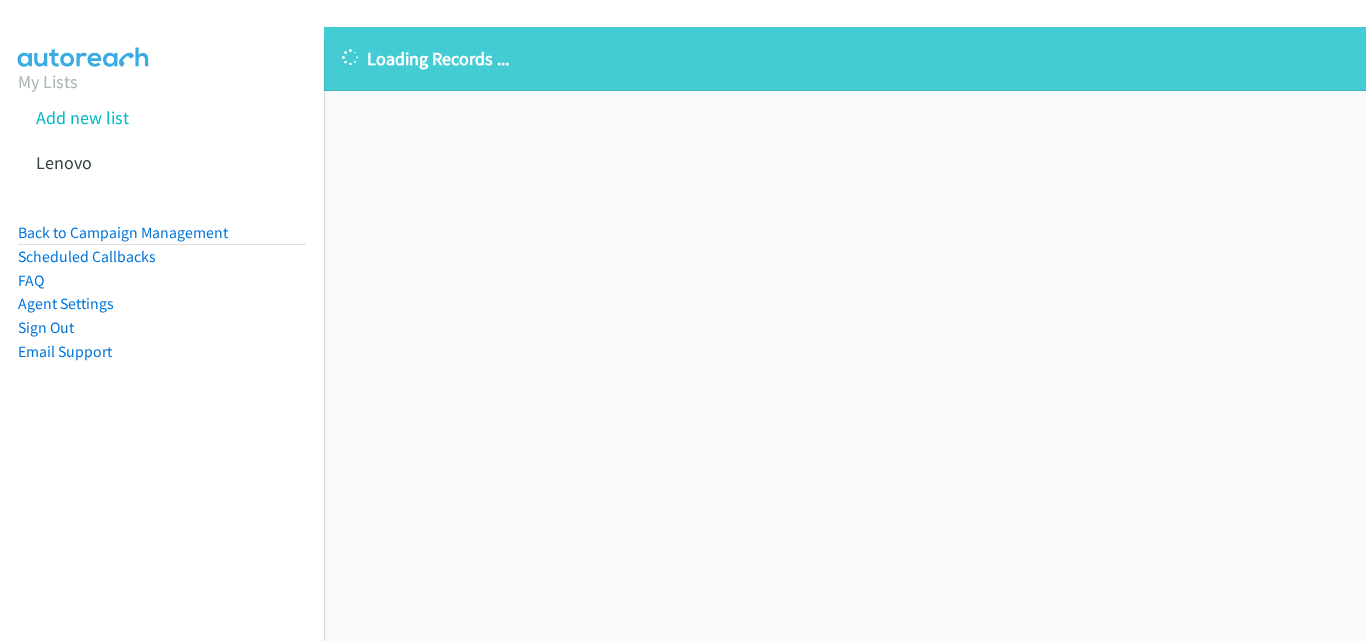 scroll, scrollTop: 0, scrollLeft: 0, axis: both 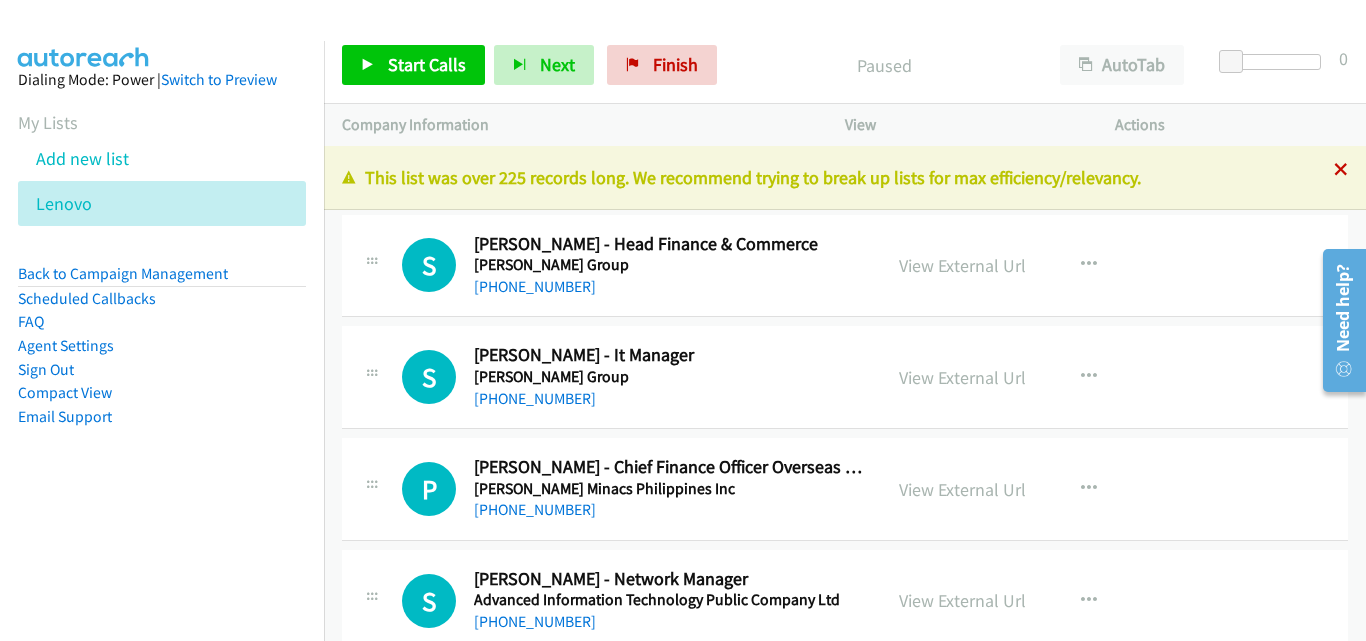 click at bounding box center [1341, 171] 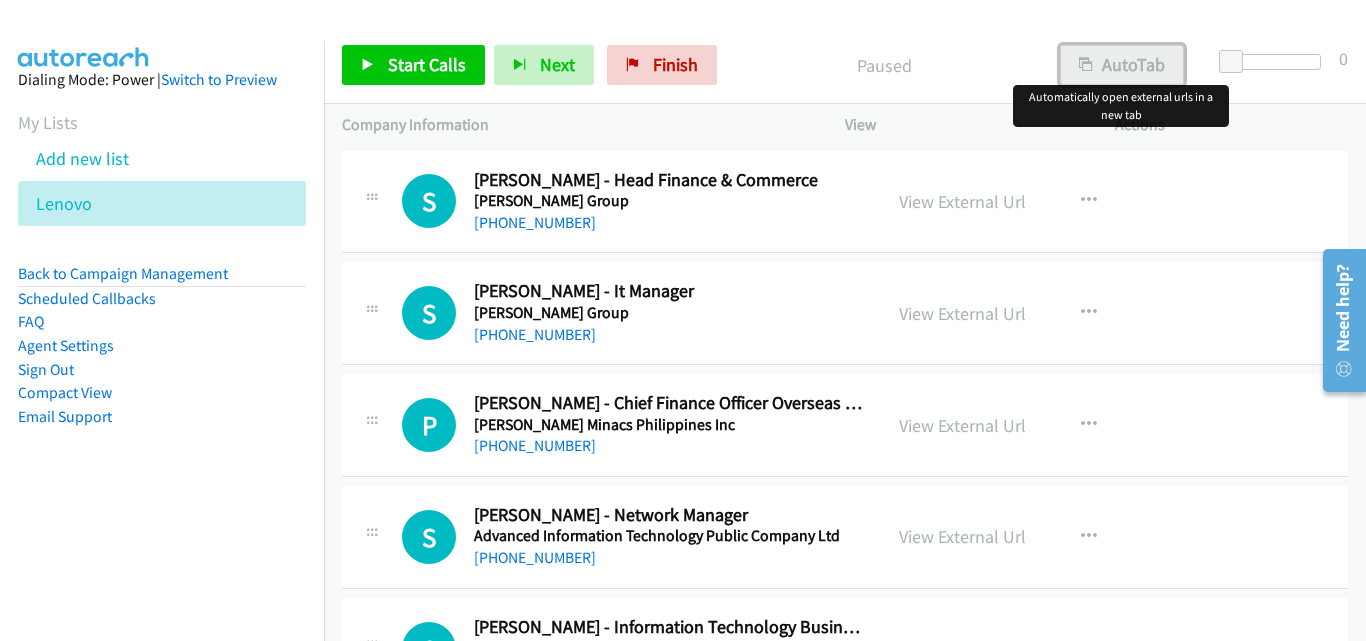 click on "AutoTab" at bounding box center (1122, 65) 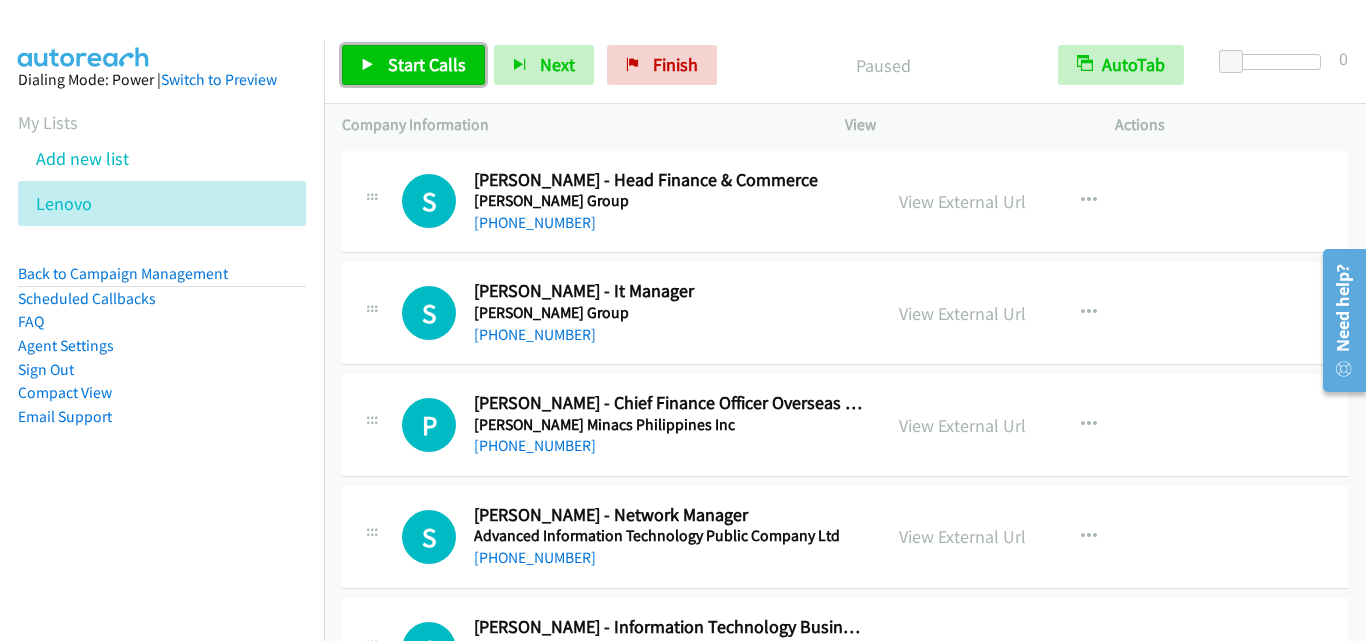 click on "Start Calls" at bounding box center [427, 64] 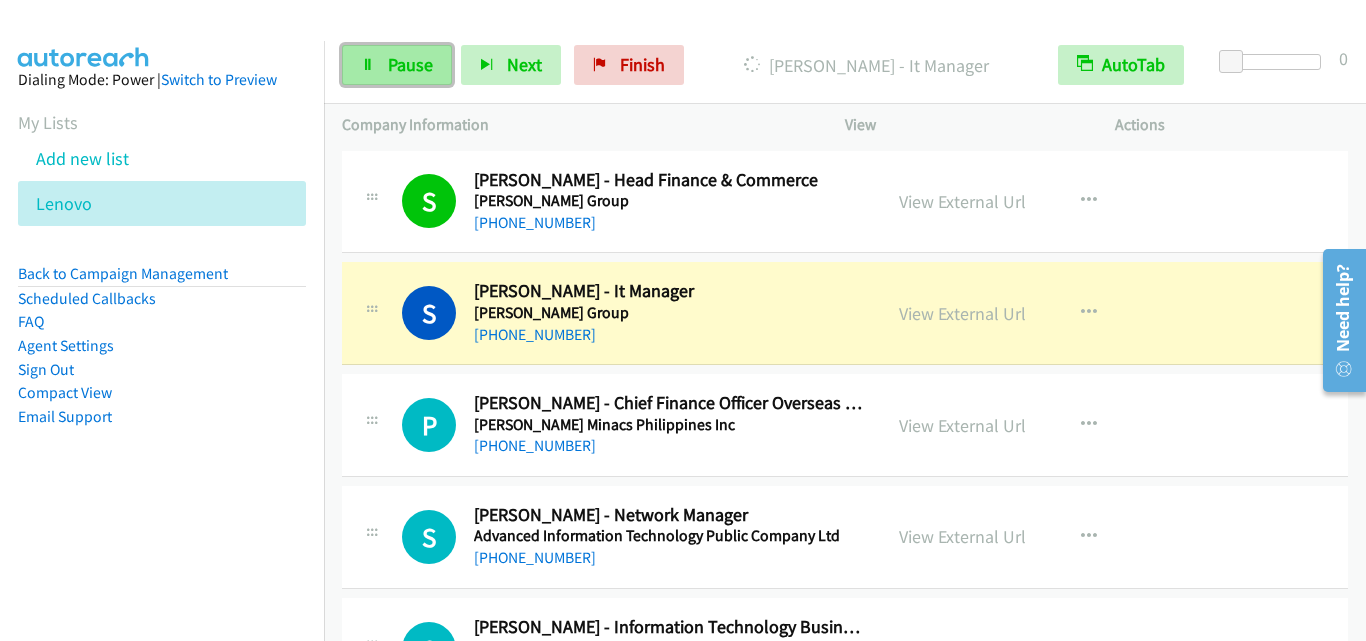 click on "Pause" at bounding box center (410, 64) 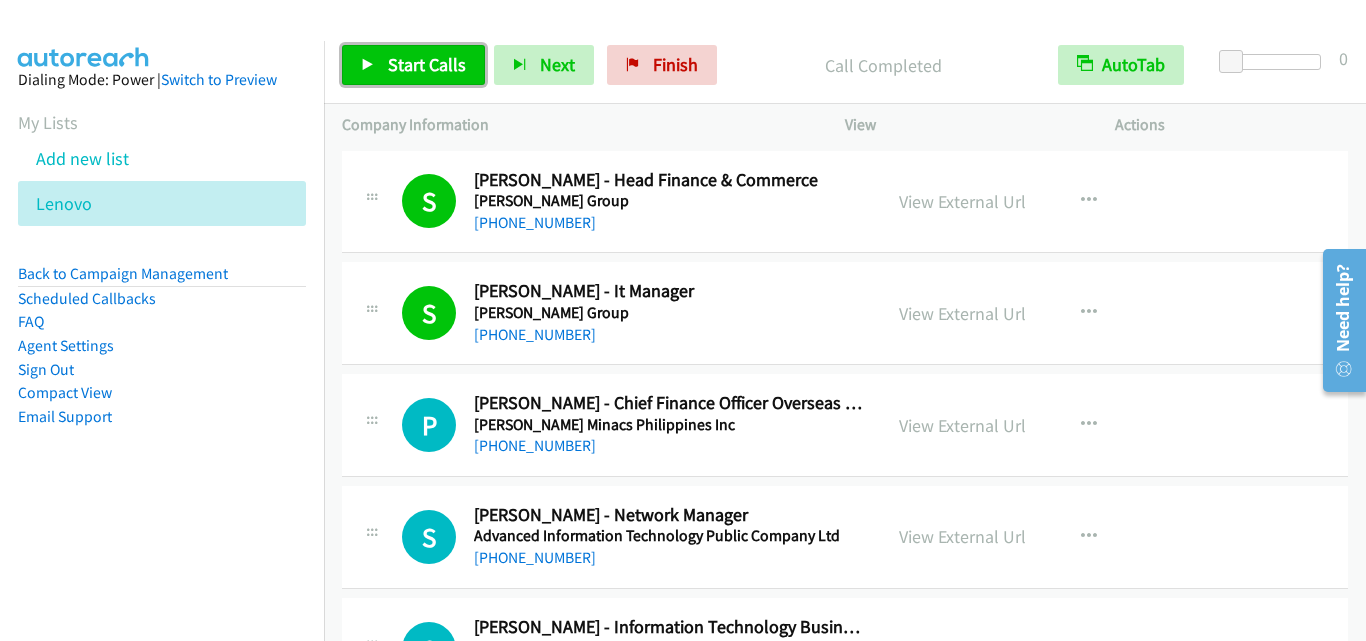click on "Start Calls" at bounding box center (427, 64) 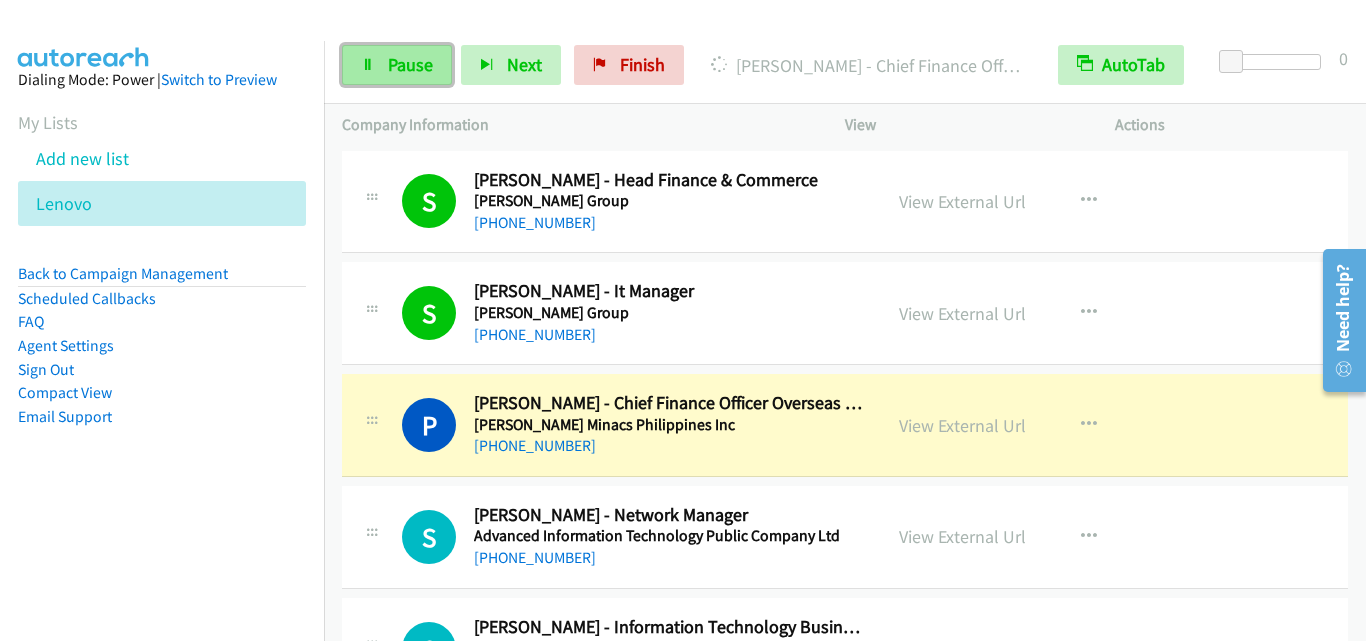 click on "Pause" at bounding box center (397, 65) 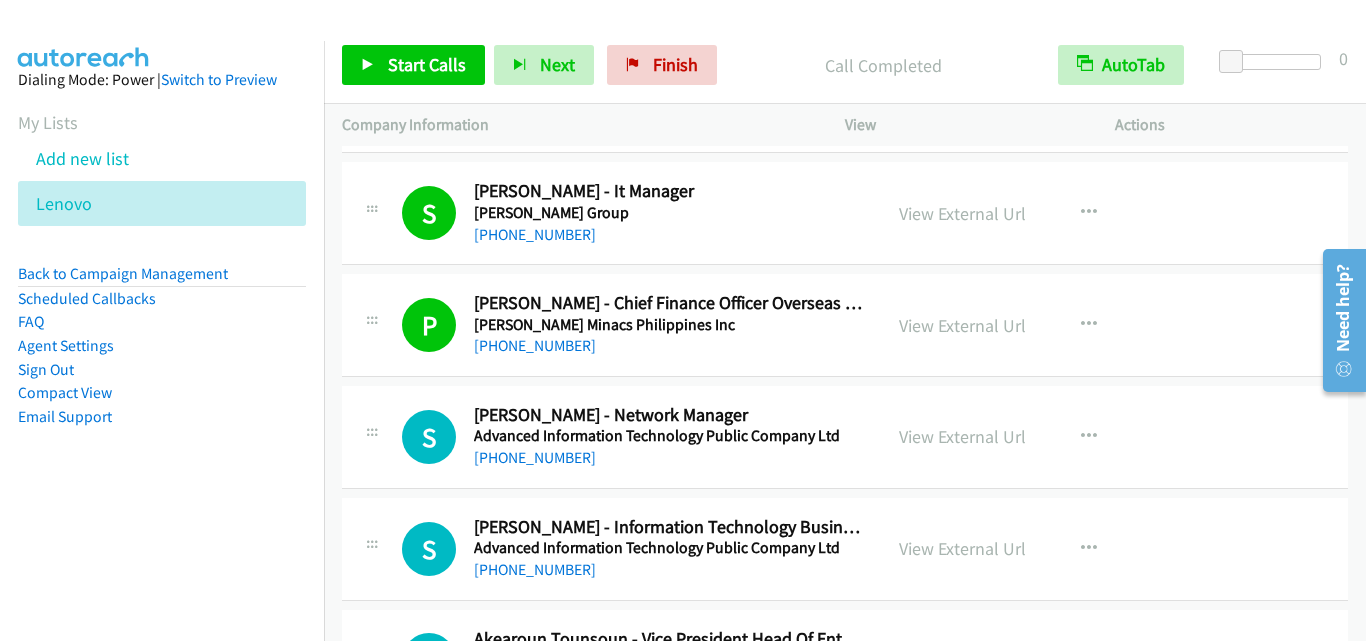 scroll, scrollTop: 200, scrollLeft: 0, axis: vertical 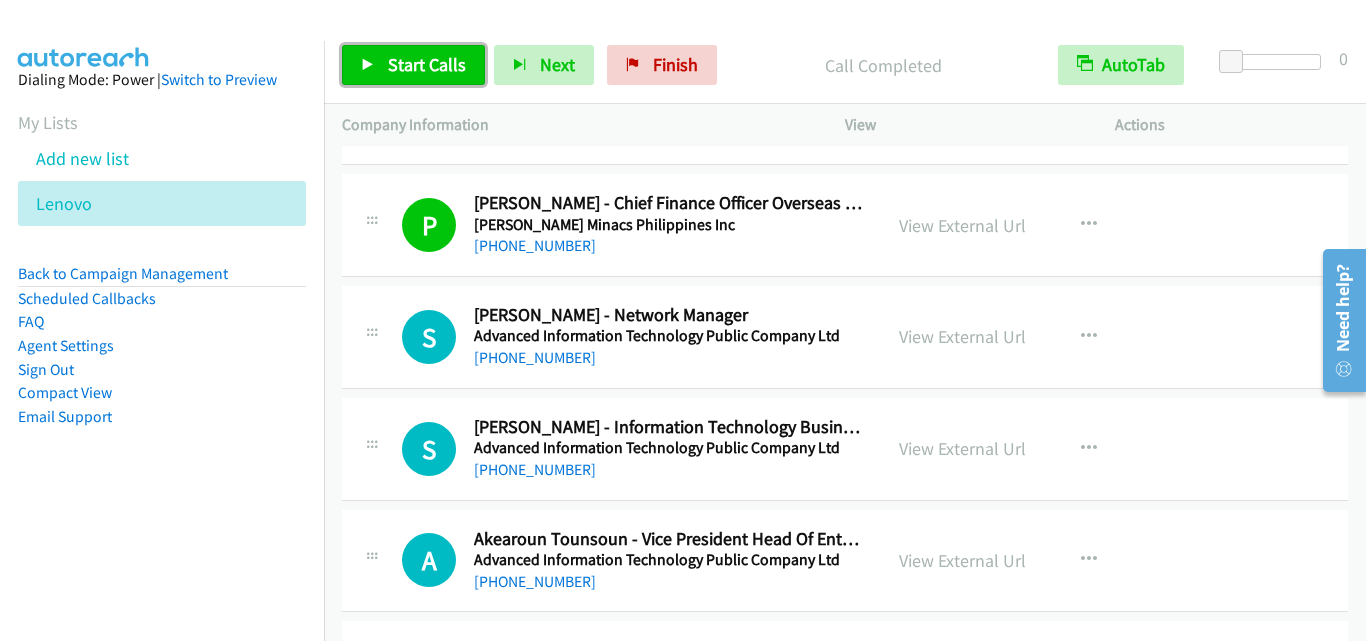 click on "Start Calls" at bounding box center [427, 64] 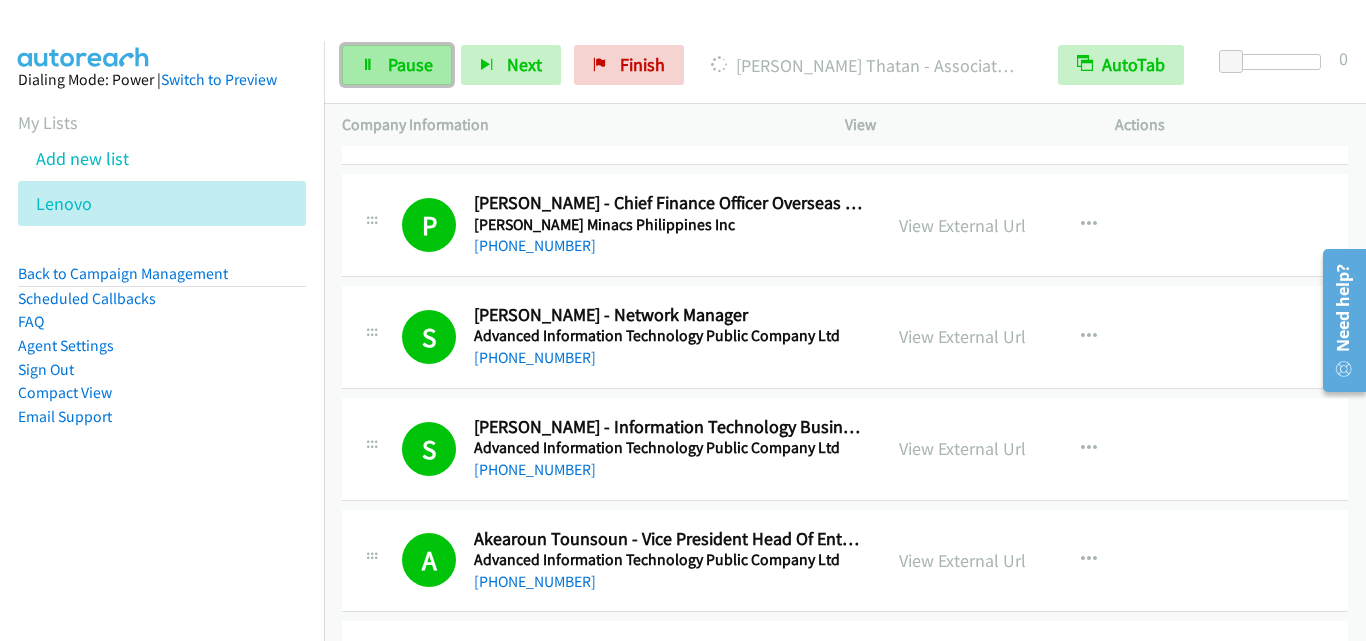 click on "Pause" at bounding box center (410, 64) 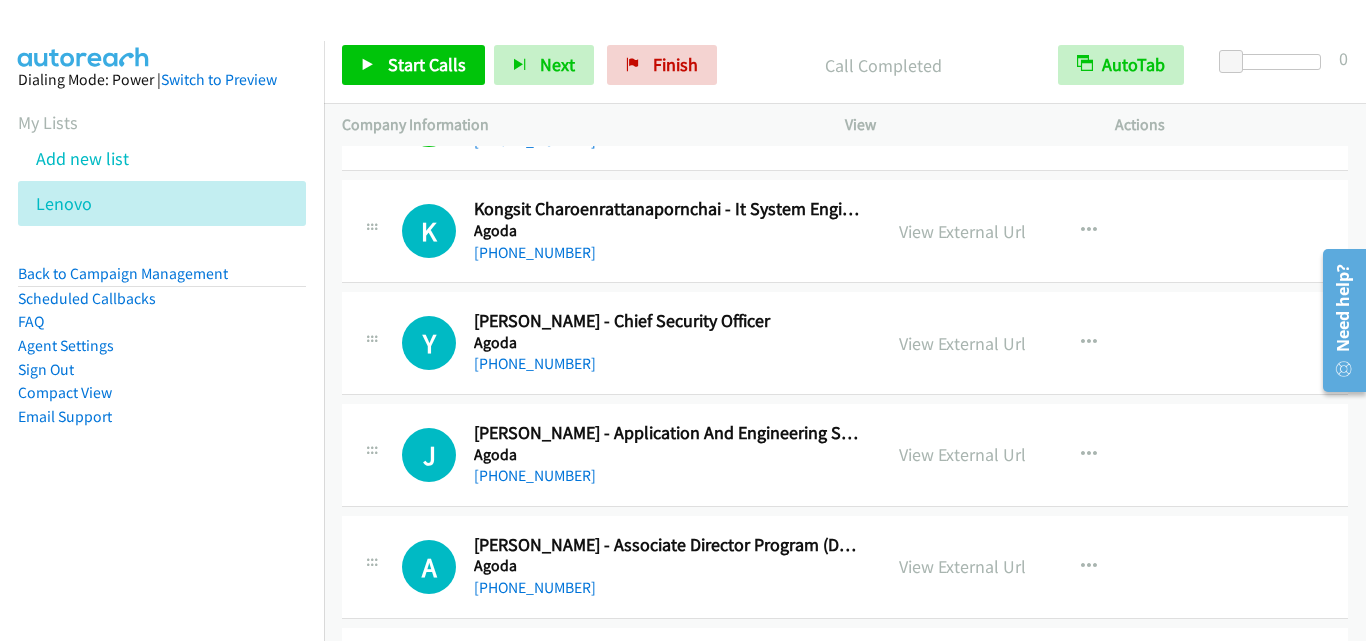scroll, scrollTop: 1100, scrollLeft: 0, axis: vertical 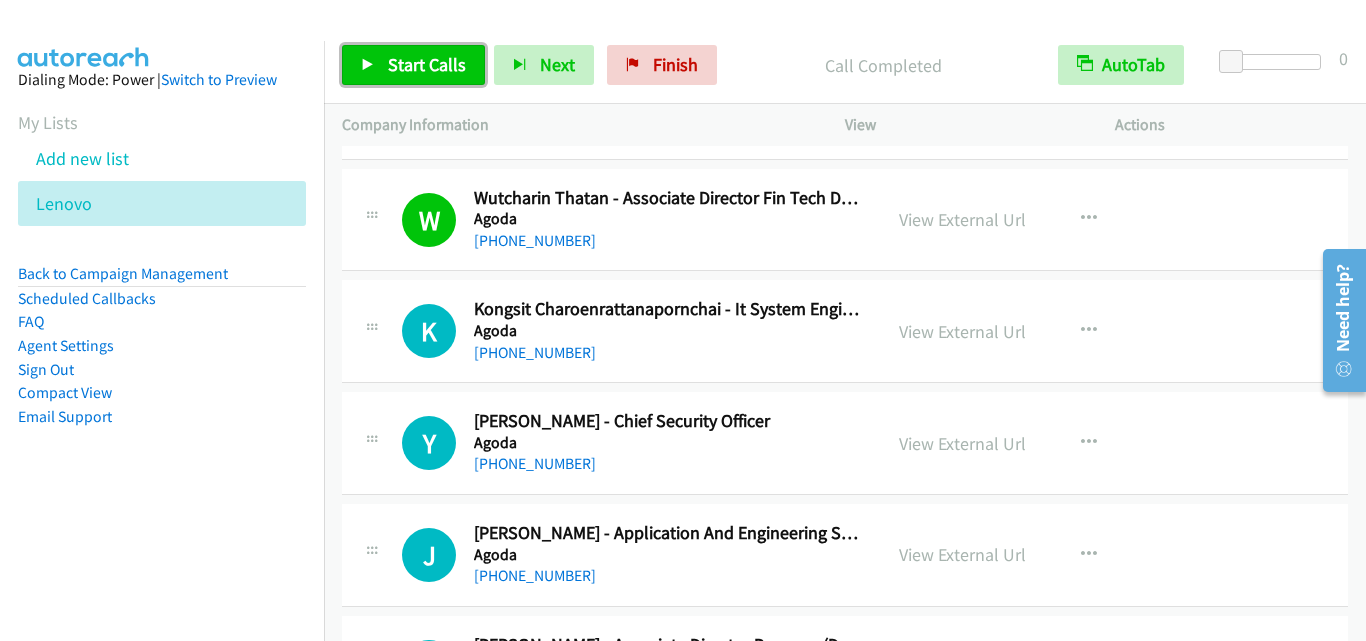 click on "Start Calls" at bounding box center [427, 64] 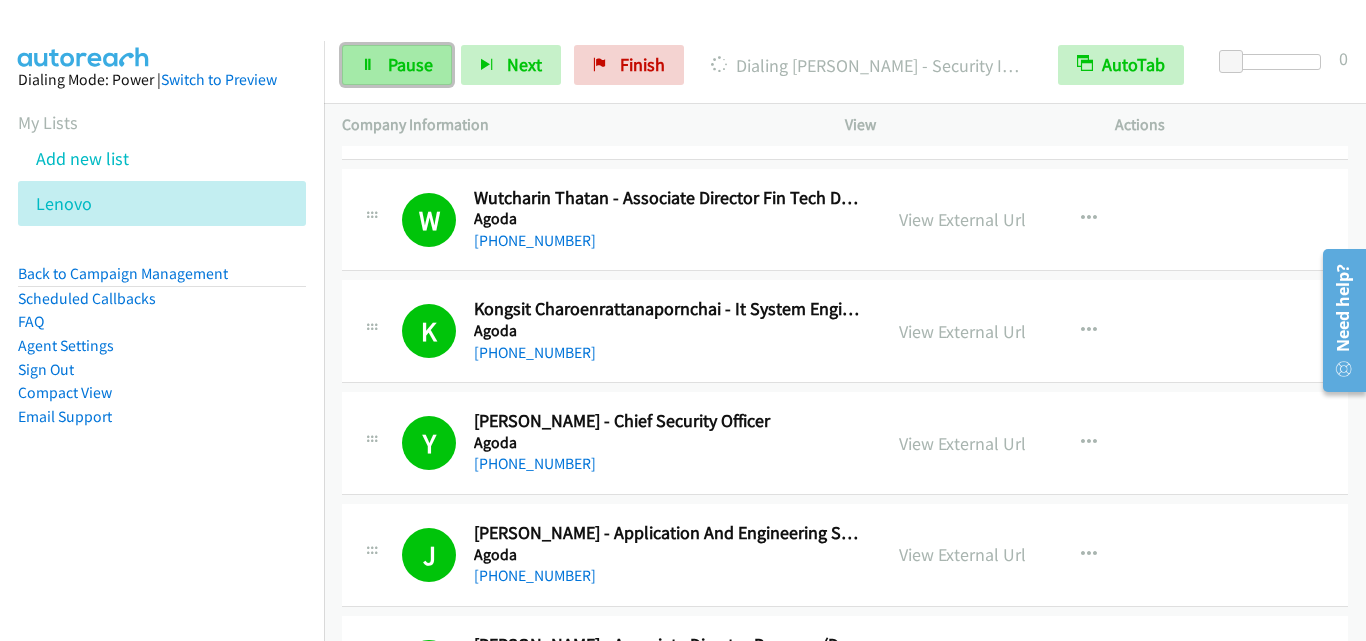 click on "Pause" at bounding box center (410, 64) 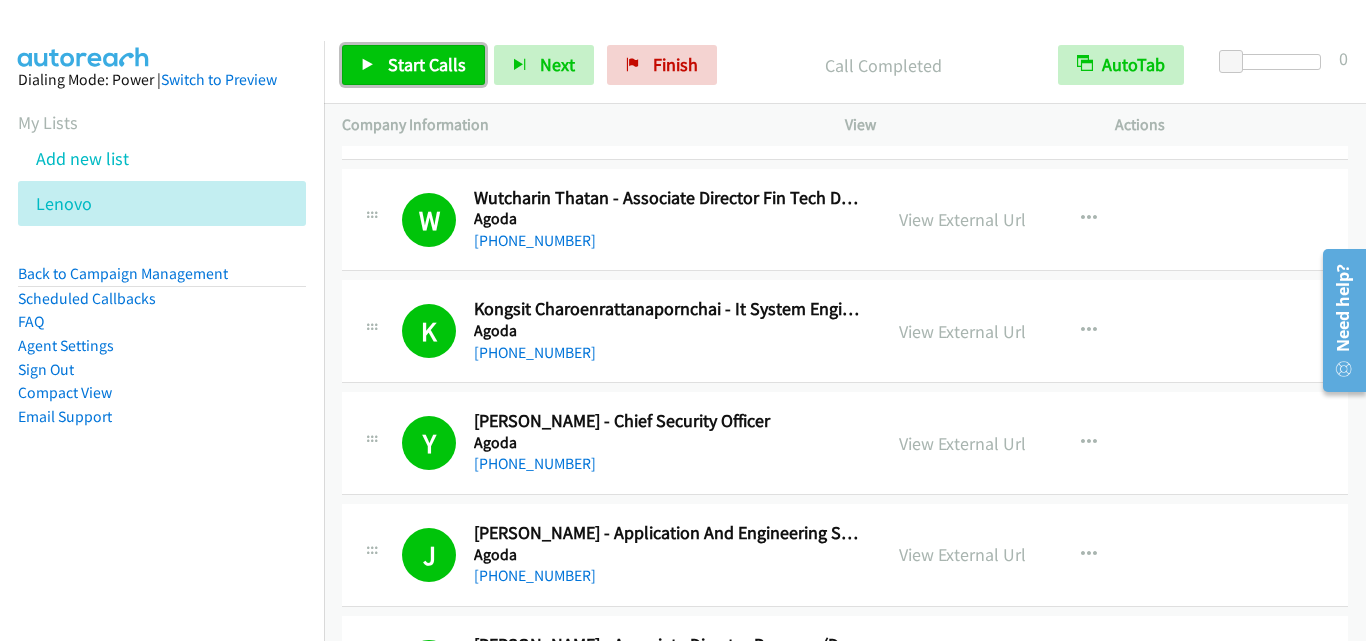 click on "Start Calls" at bounding box center [427, 64] 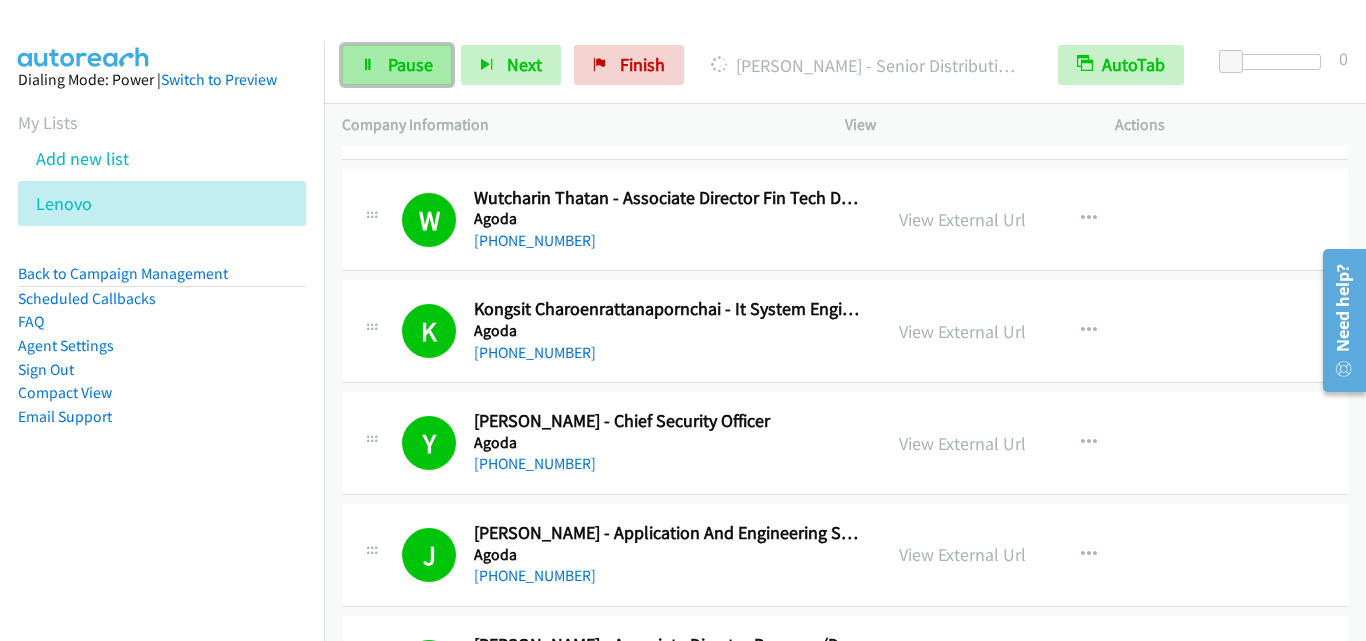 click on "Pause" at bounding box center [410, 64] 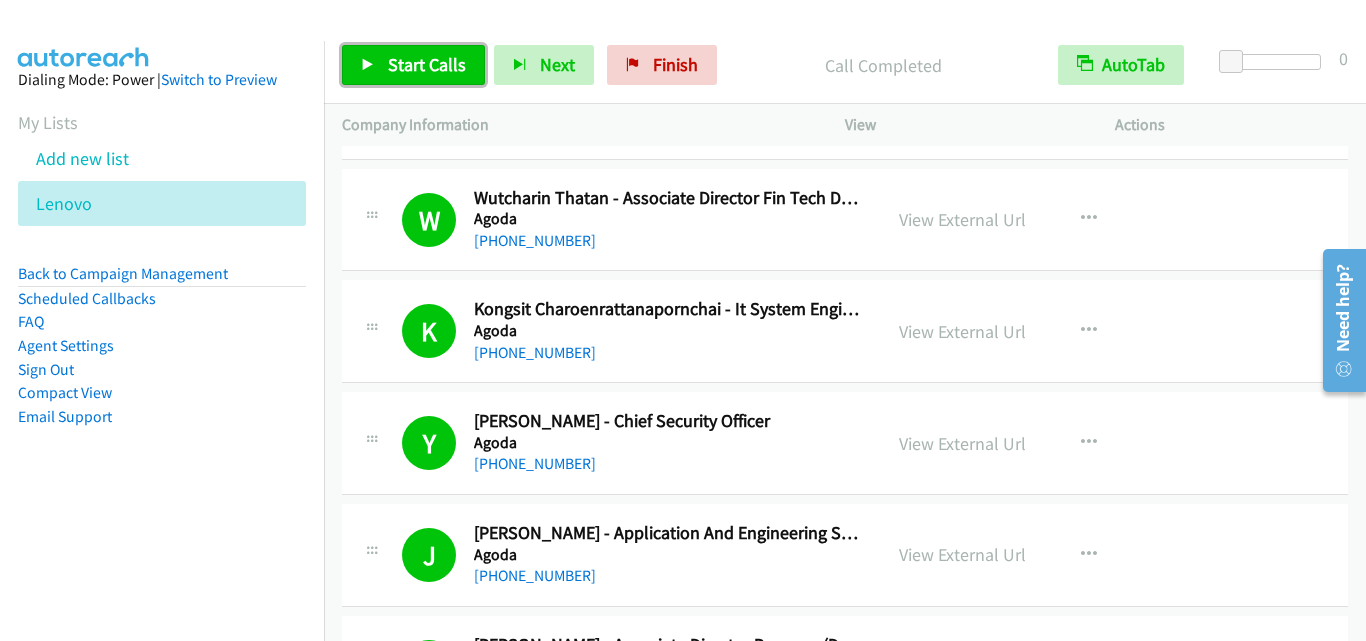 click on "Start Calls" at bounding box center (427, 64) 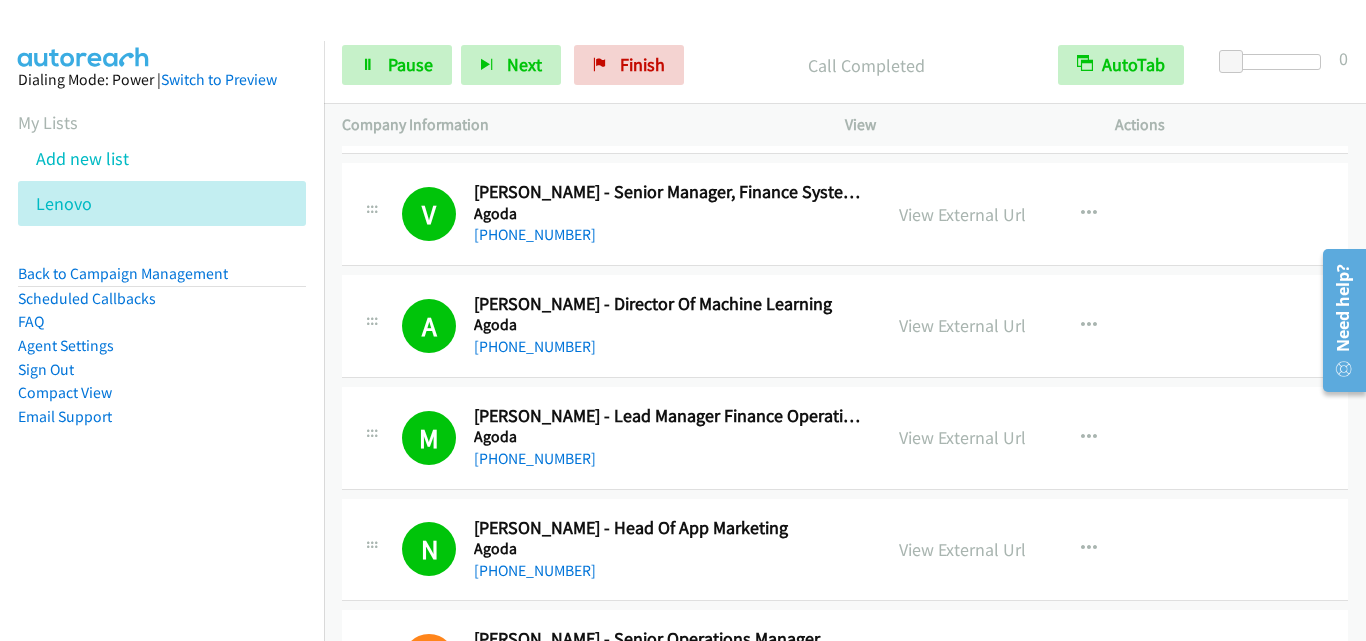 scroll, scrollTop: 2500, scrollLeft: 0, axis: vertical 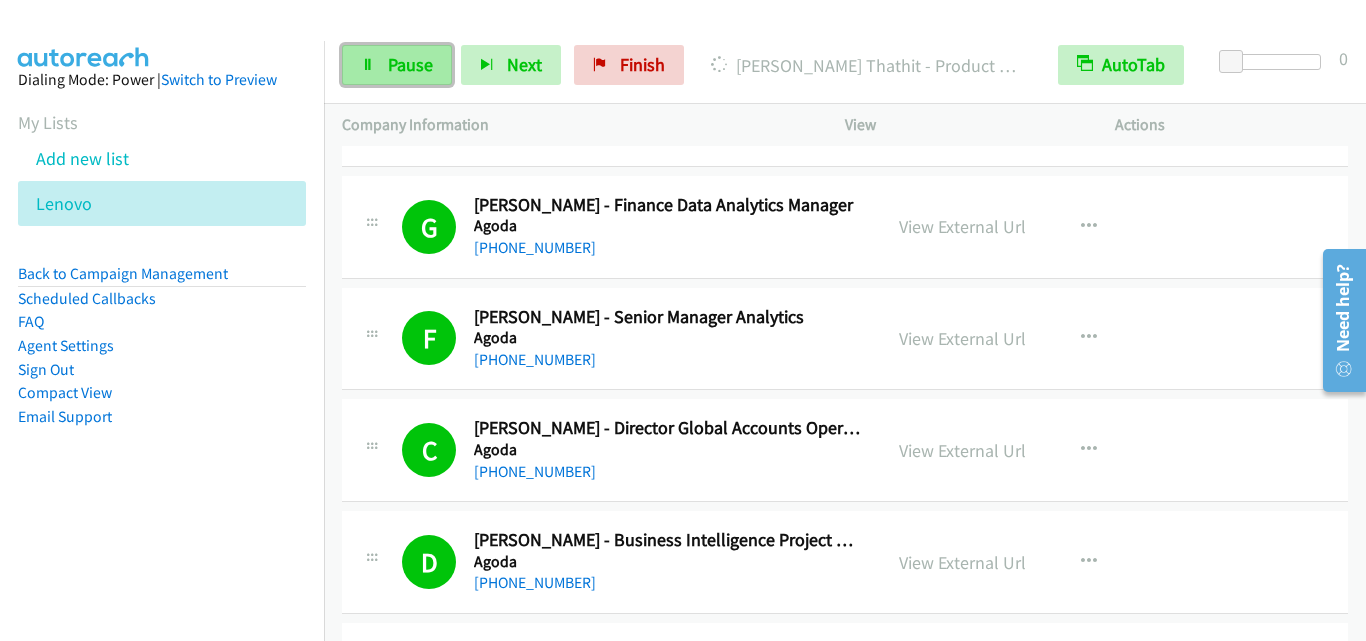 click on "Pause" at bounding box center (410, 64) 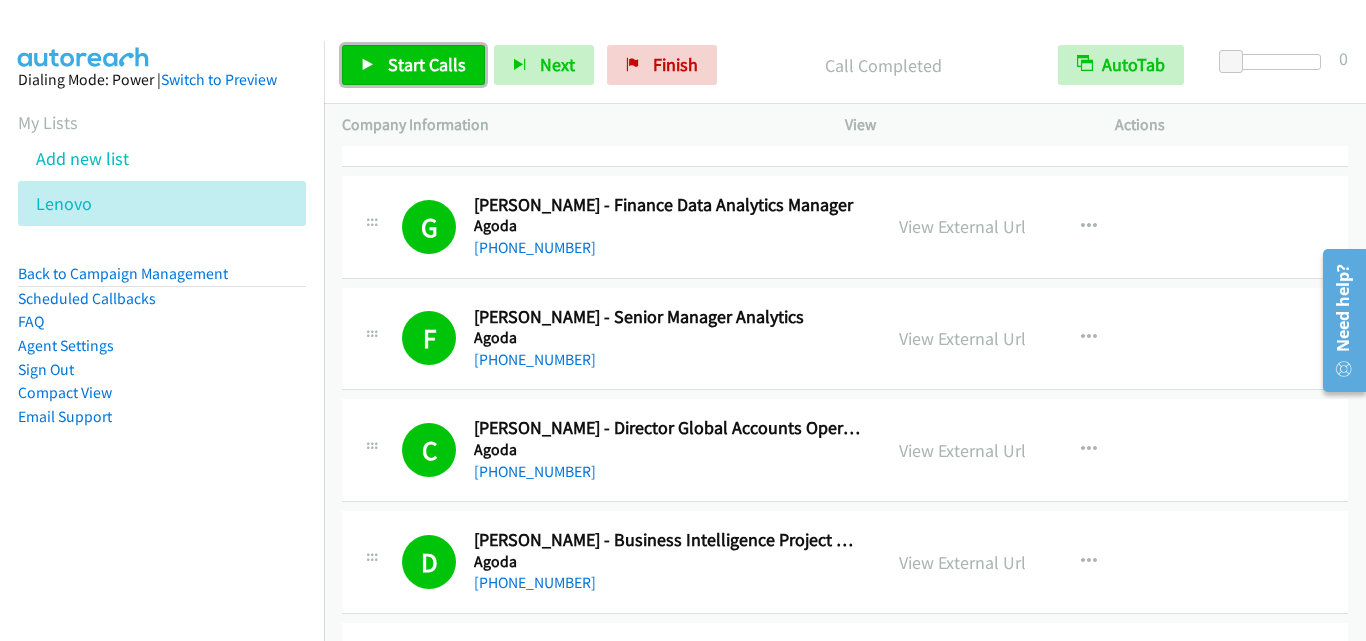 click on "Start Calls" at bounding box center [427, 64] 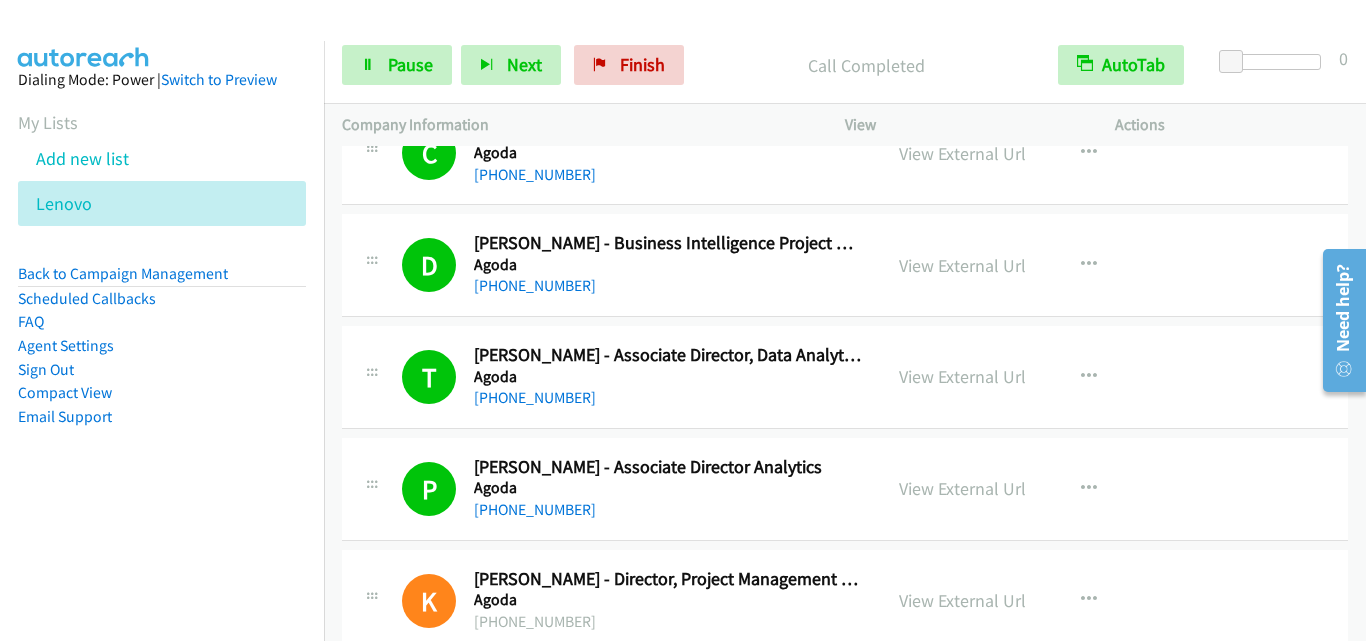 scroll, scrollTop: 4300, scrollLeft: 0, axis: vertical 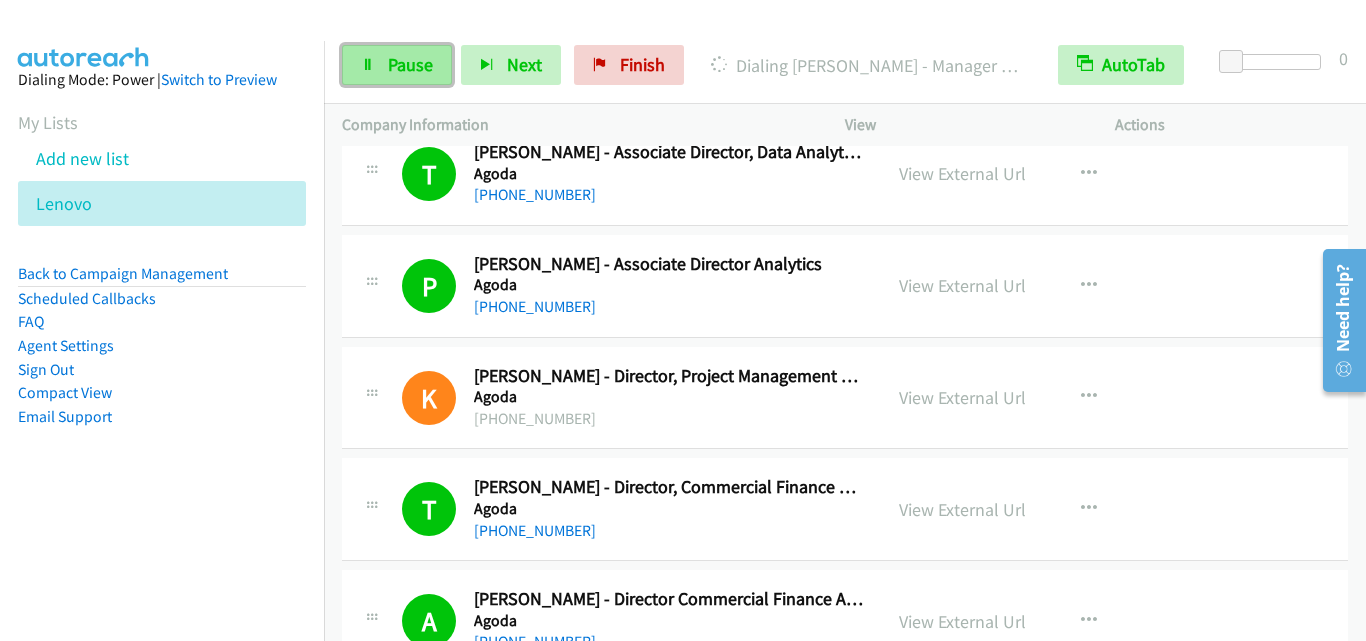 click on "Pause" at bounding box center [410, 64] 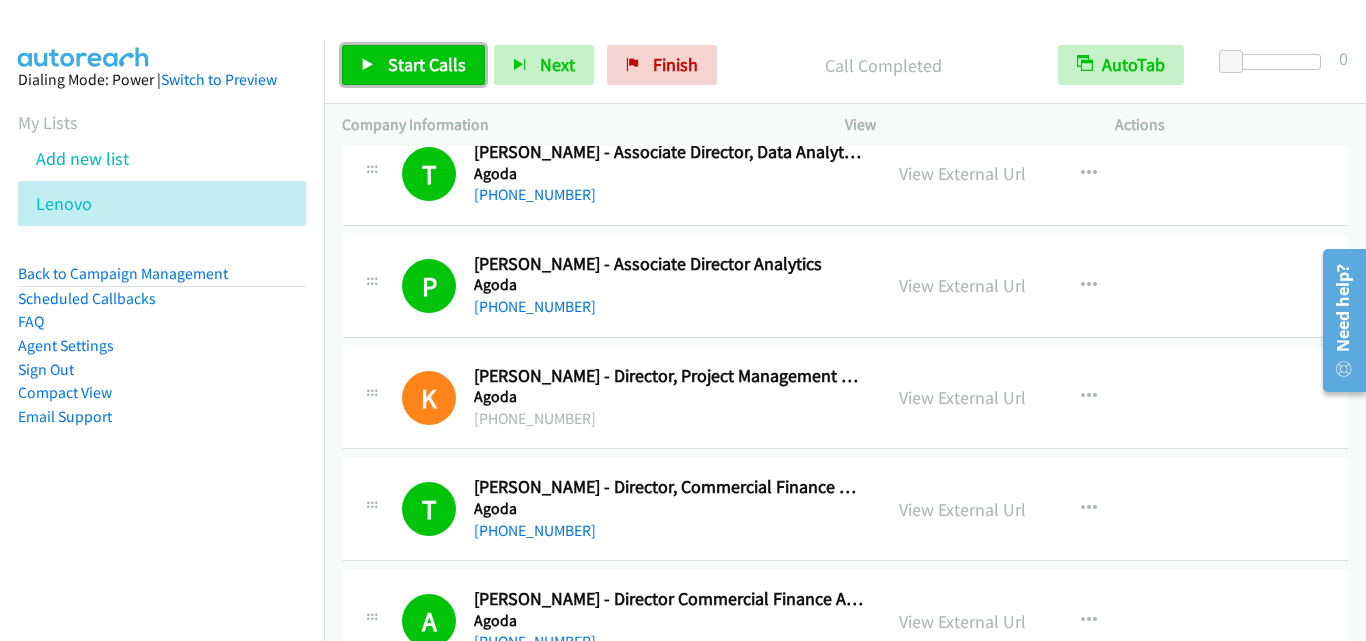 click on "Start Calls" at bounding box center [427, 64] 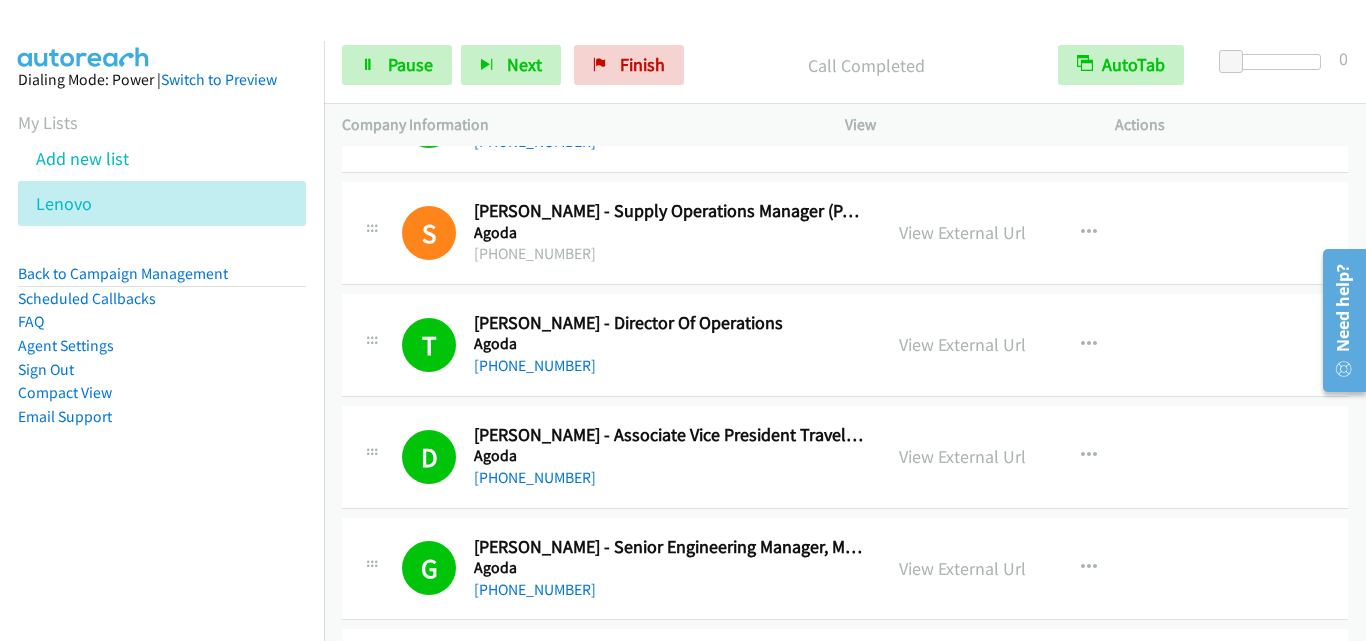 scroll, scrollTop: 5600, scrollLeft: 0, axis: vertical 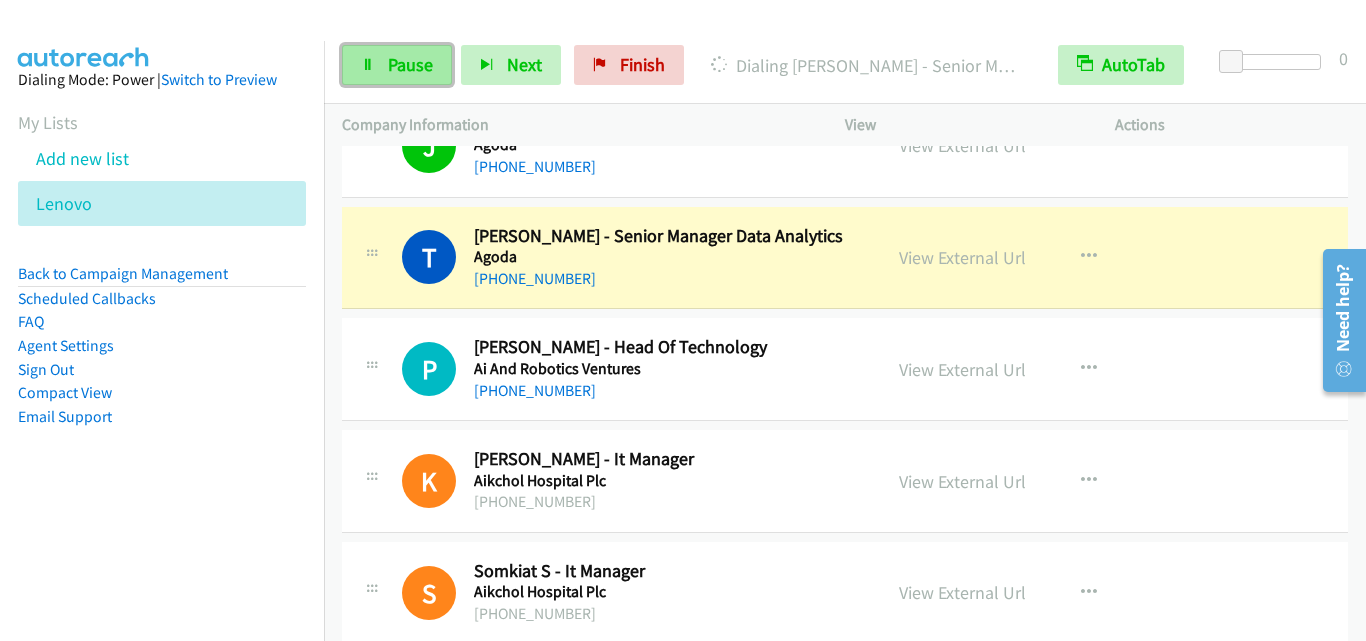 click on "Pause" at bounding box center [397, 65] 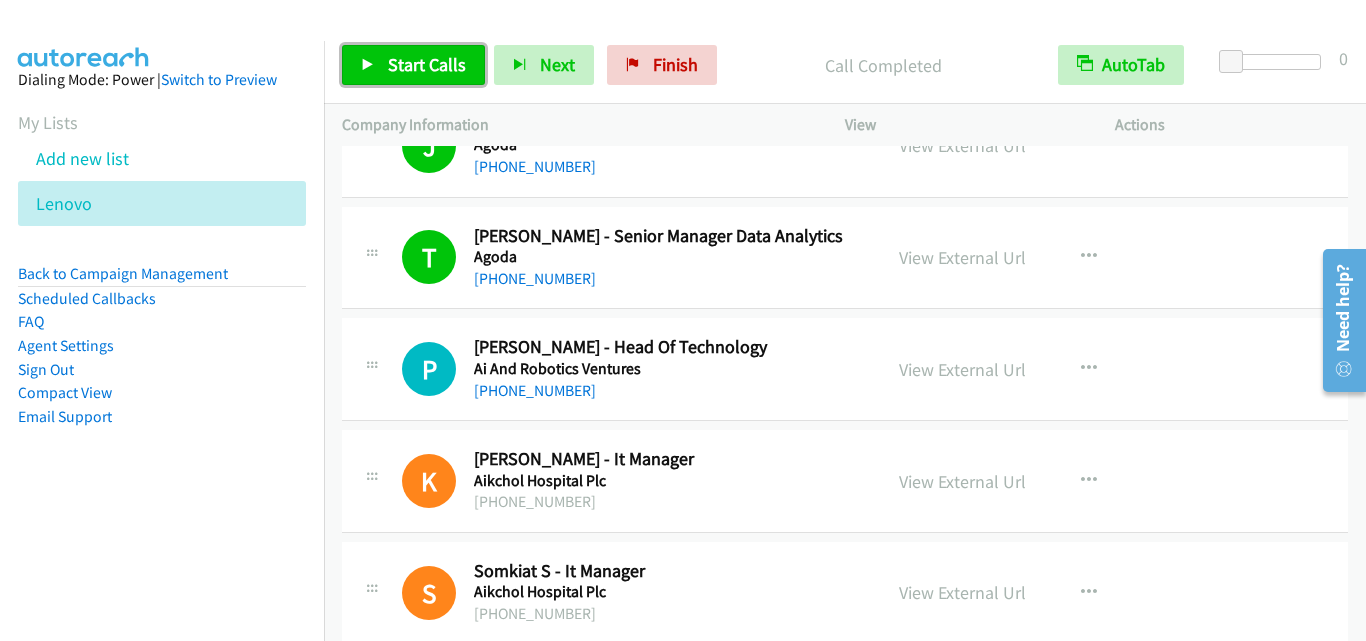 click on "Start Calls" at bounding box center (427, 64) 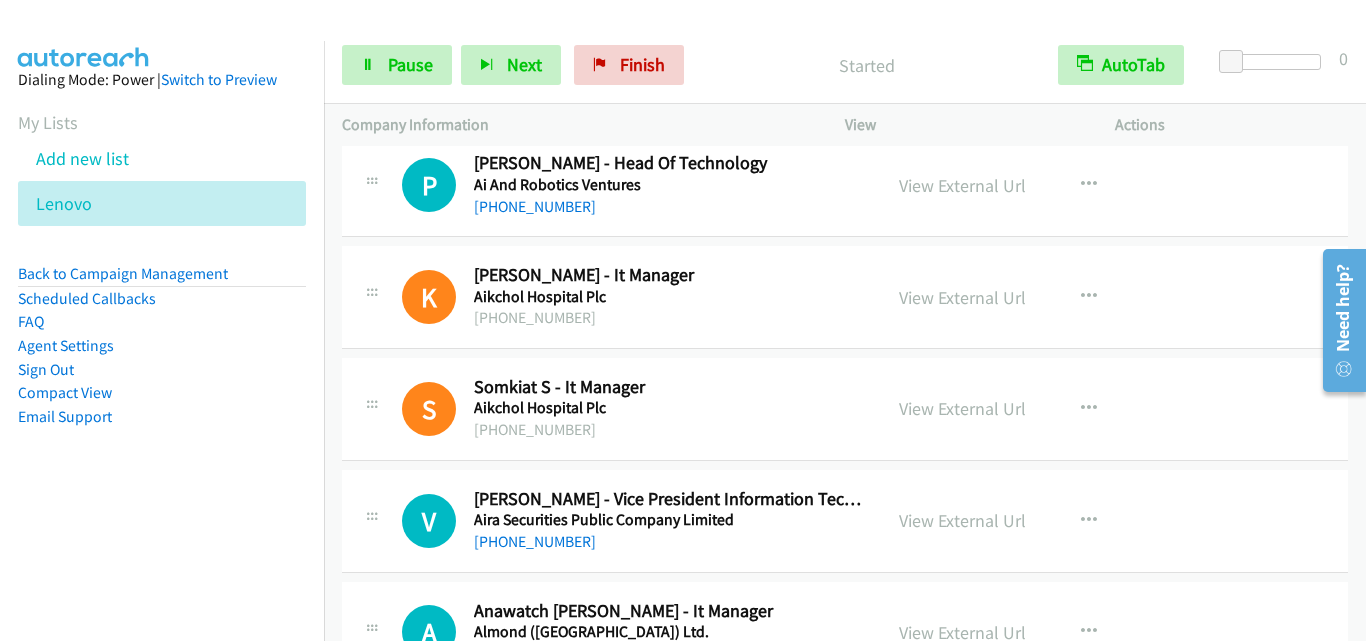 scroll, scrollTop: 7300, scrollLeft: 0, axis: vertical 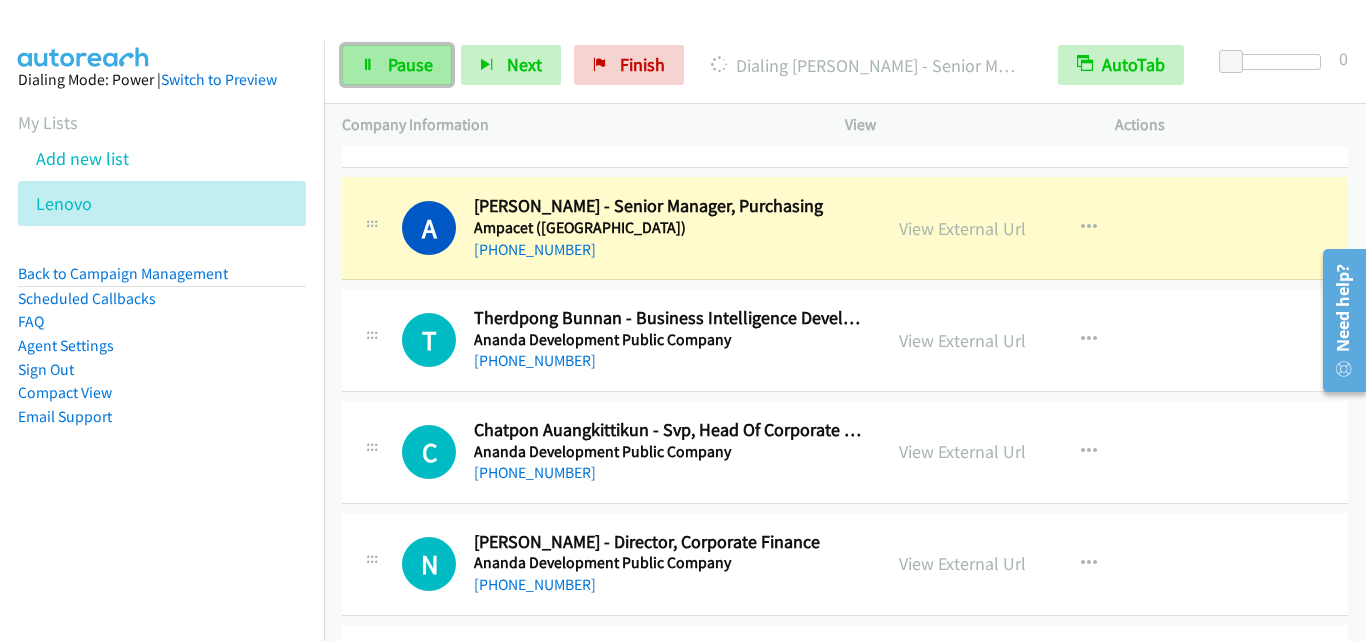click on "Pause" at bounding box center (410, 64) 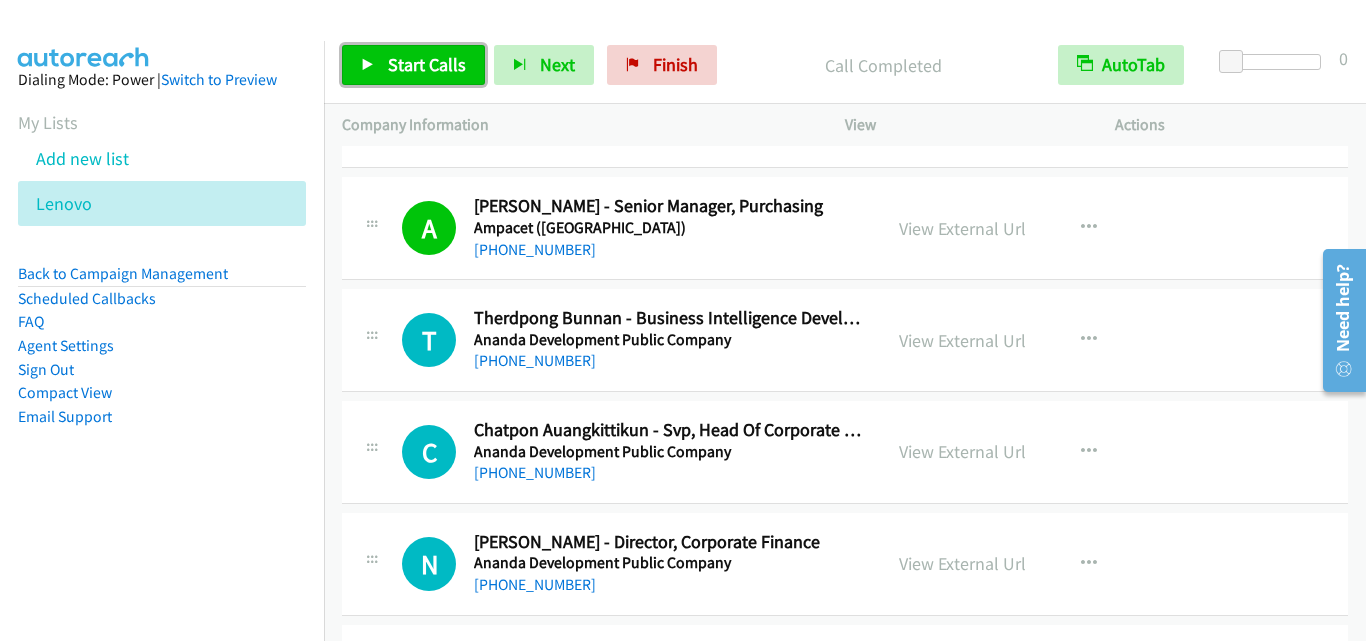 click on "Start Calls" at bounding box center [427, 64] 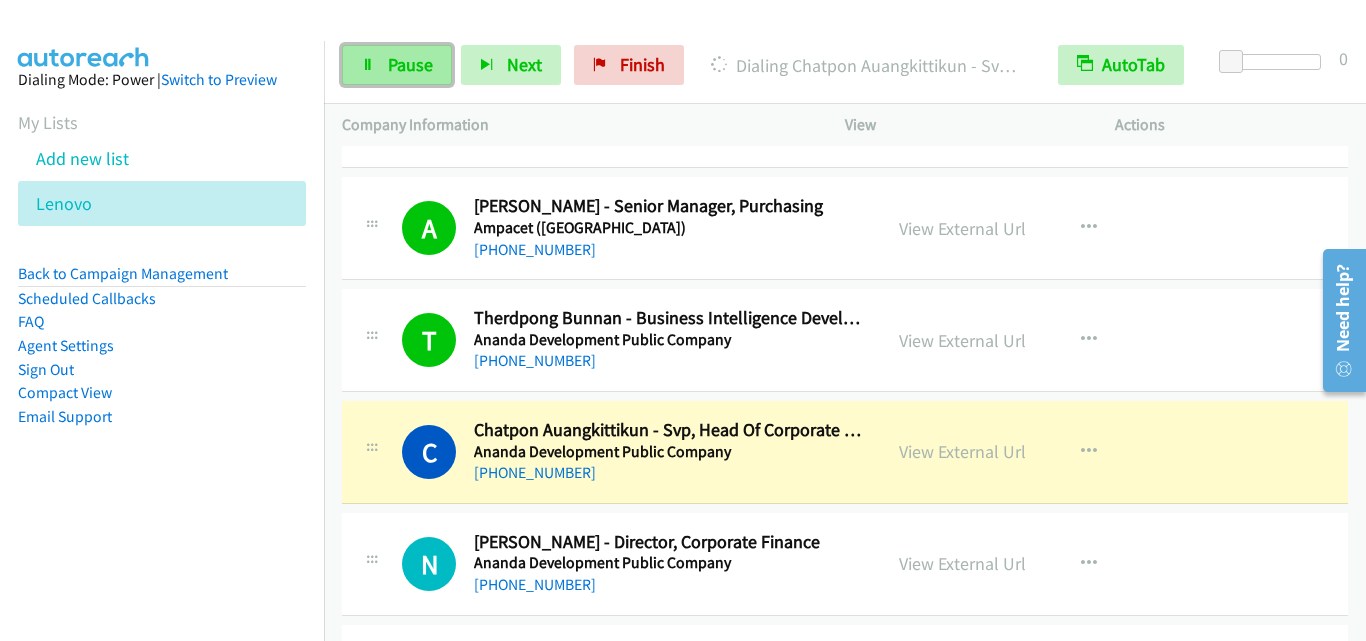 click on "Pause" at bounding box center [410, 64] 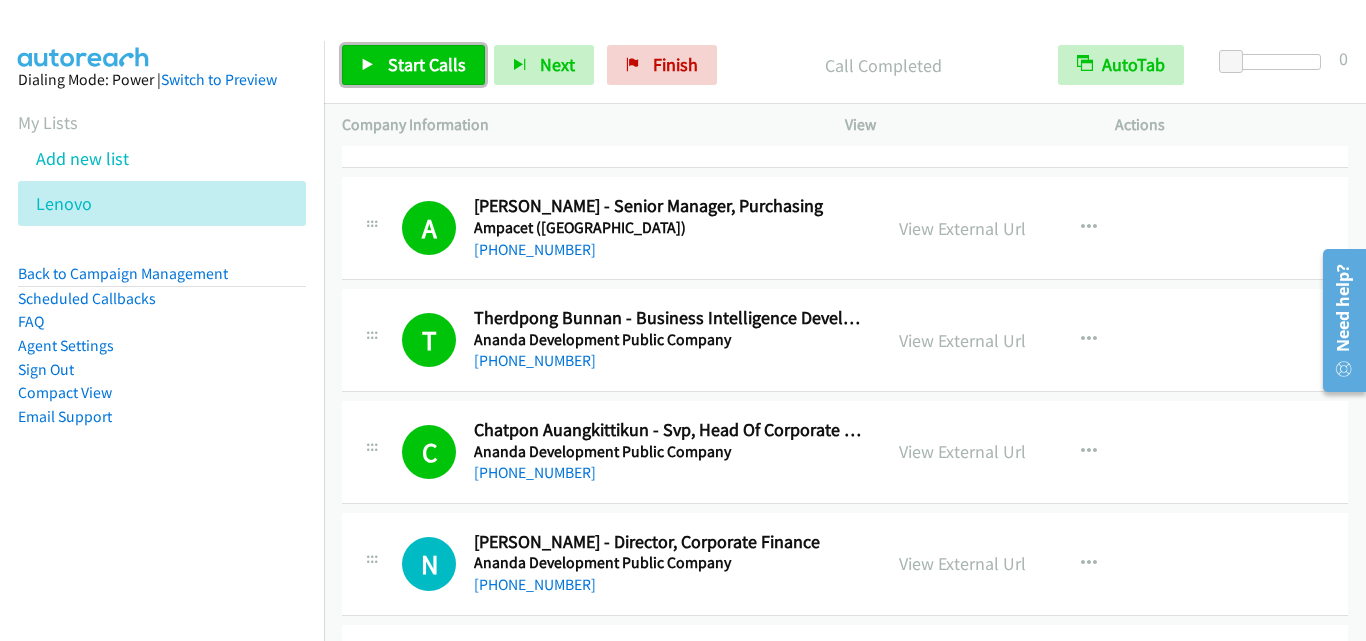 click on "Start Calls" at bounding box center [427, 64] 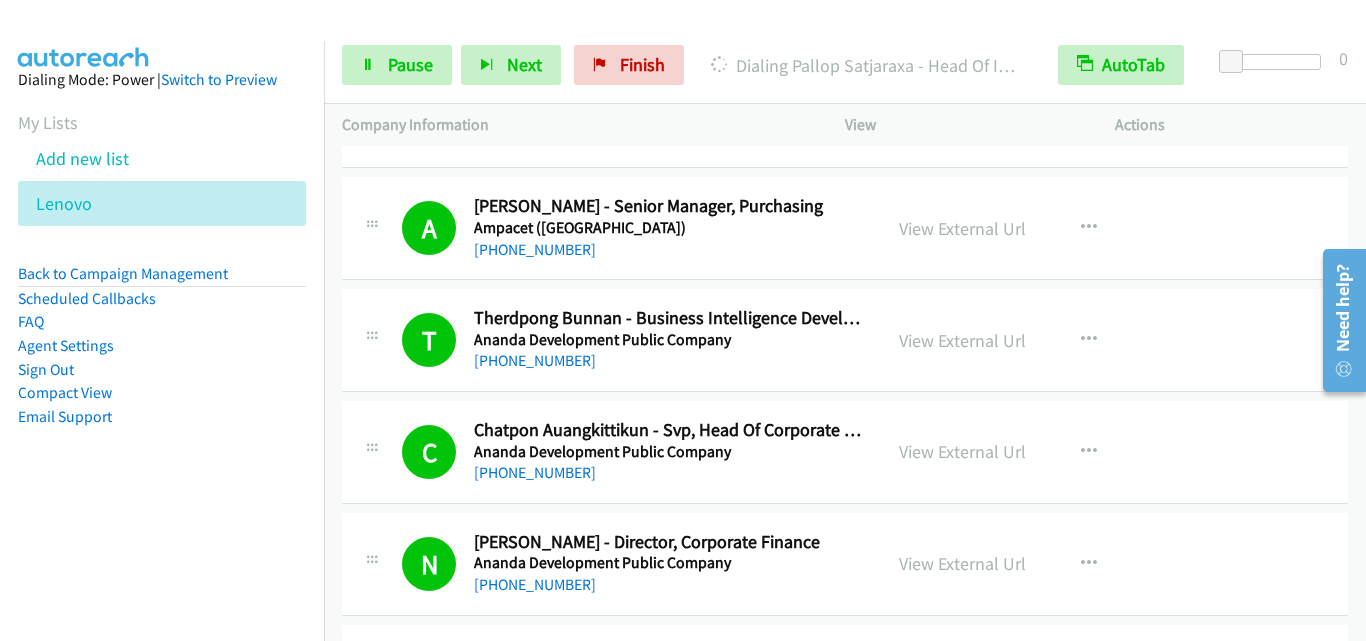 scroll, scrollTop: 8100, scrollLeft: 0, axis: vertical 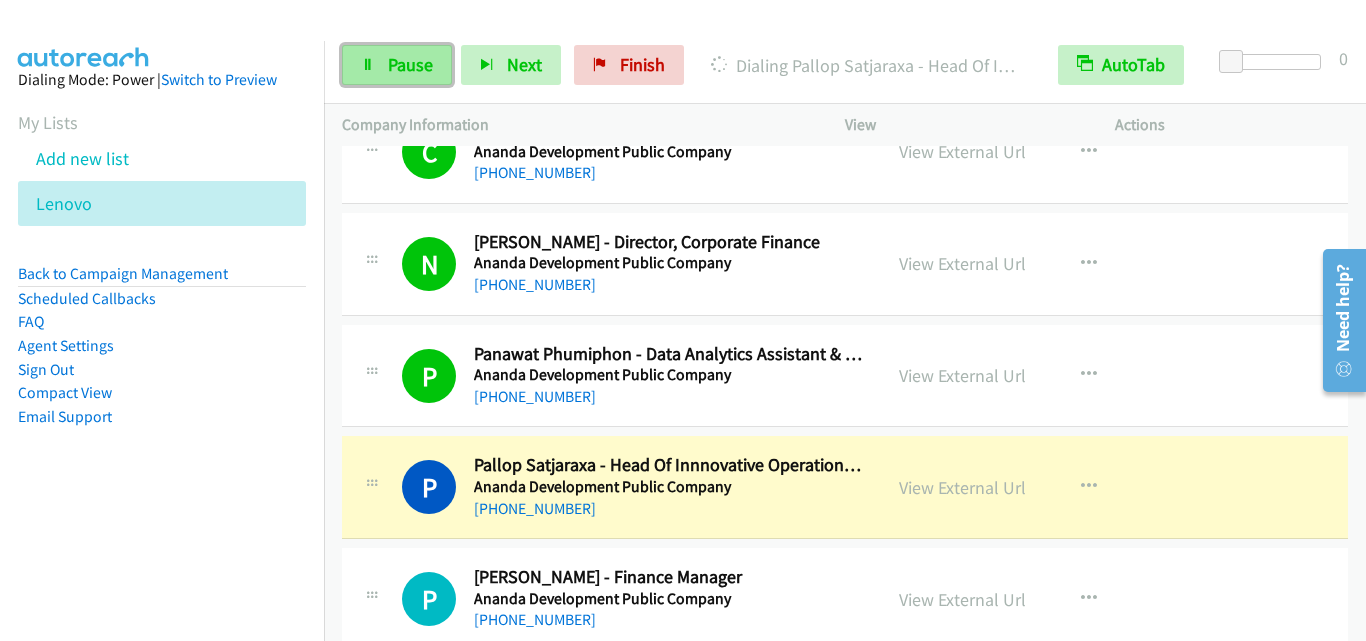 click on "Pause" at bounding box center [410, 64] 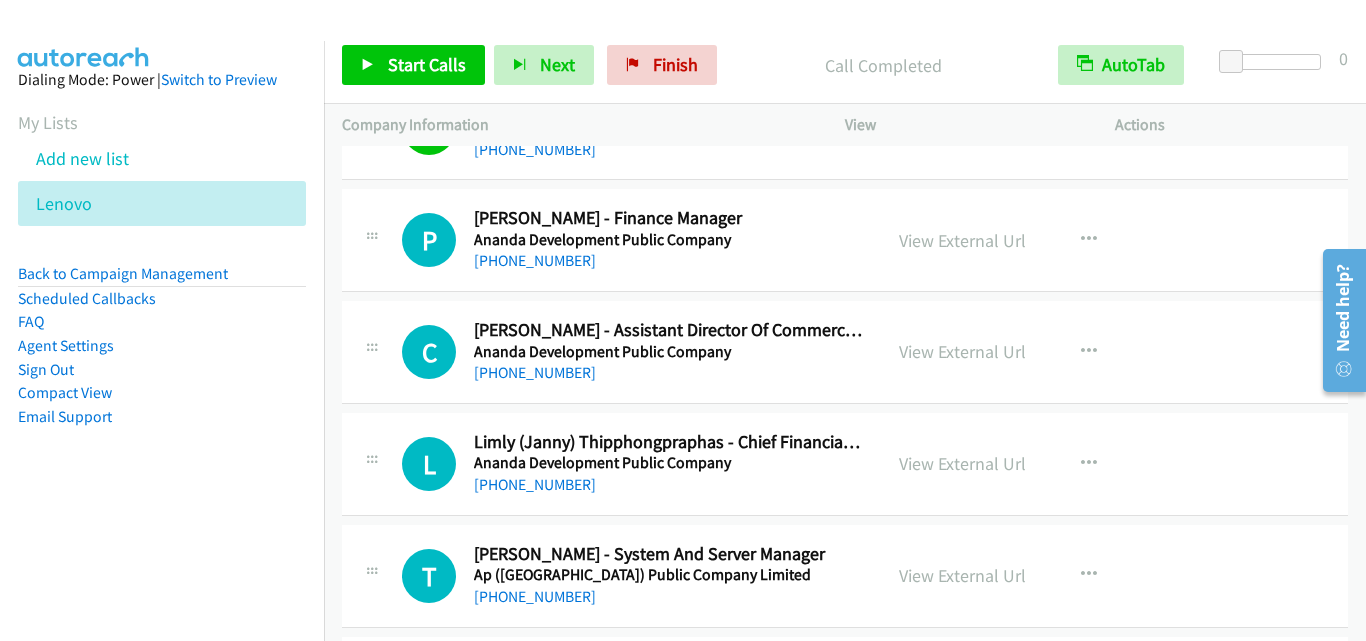 scroll, scrollTop: 8500, scrollLeft: 0, axis: vertical 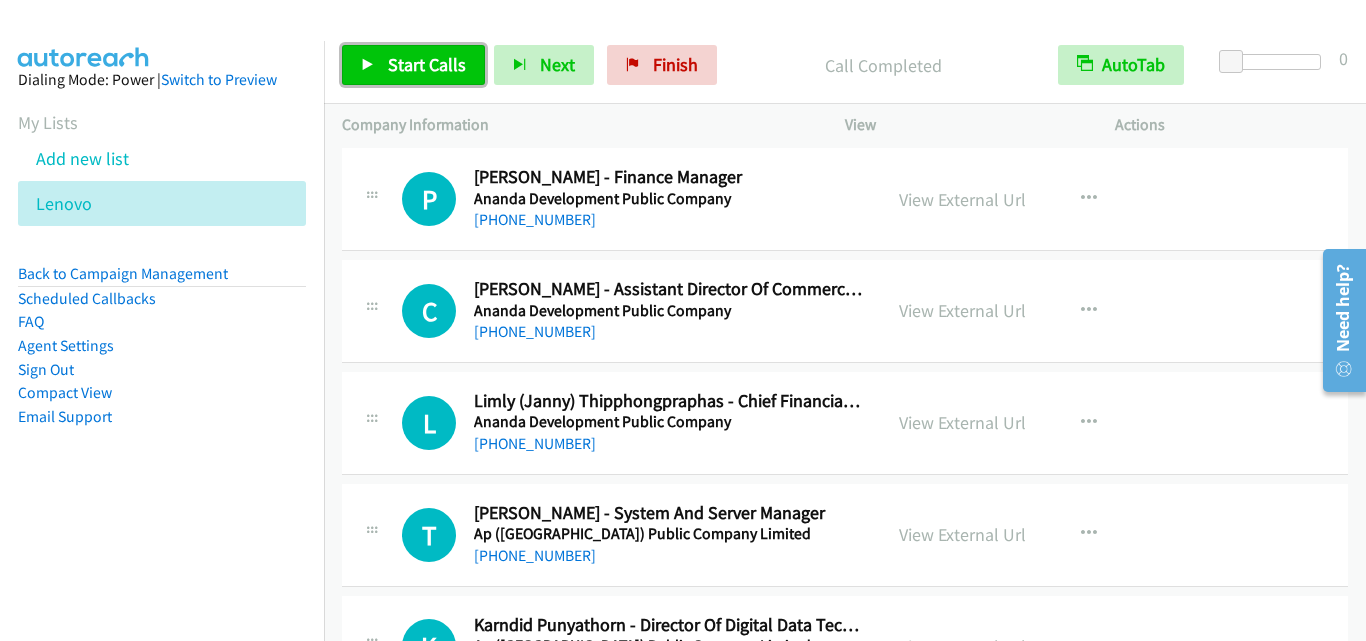 click at bounding box center (368, 66) 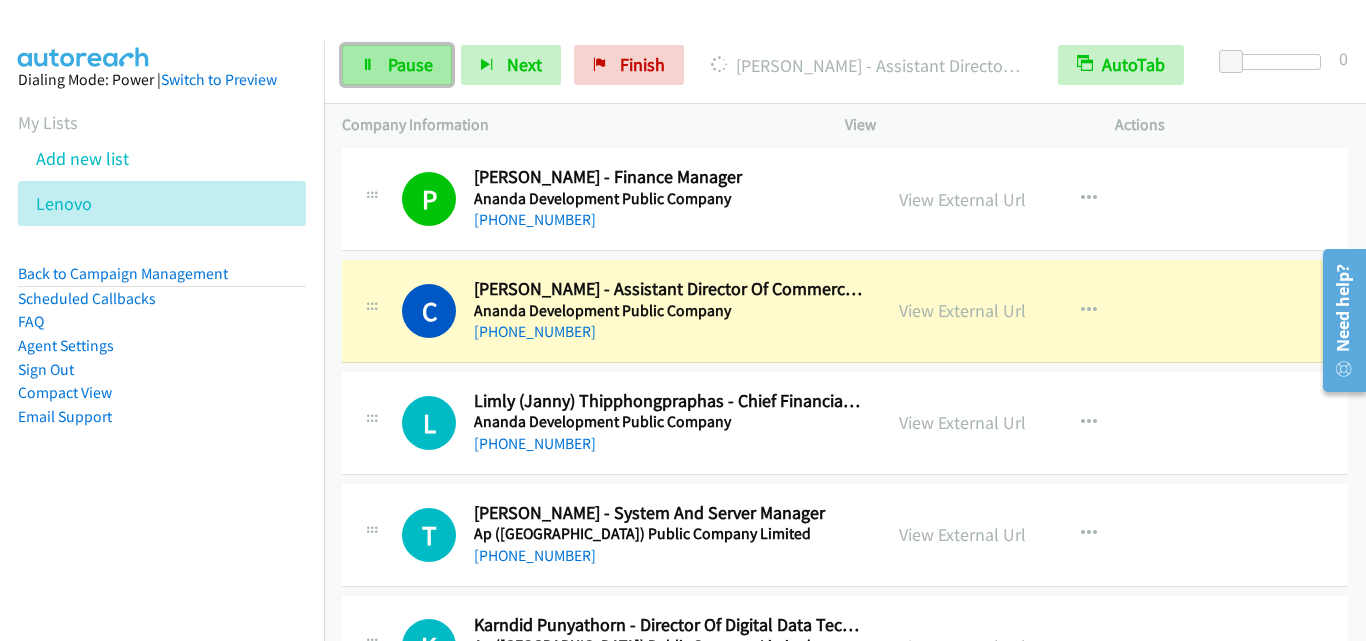 click on "Pause" at bounding box center [397, 65] 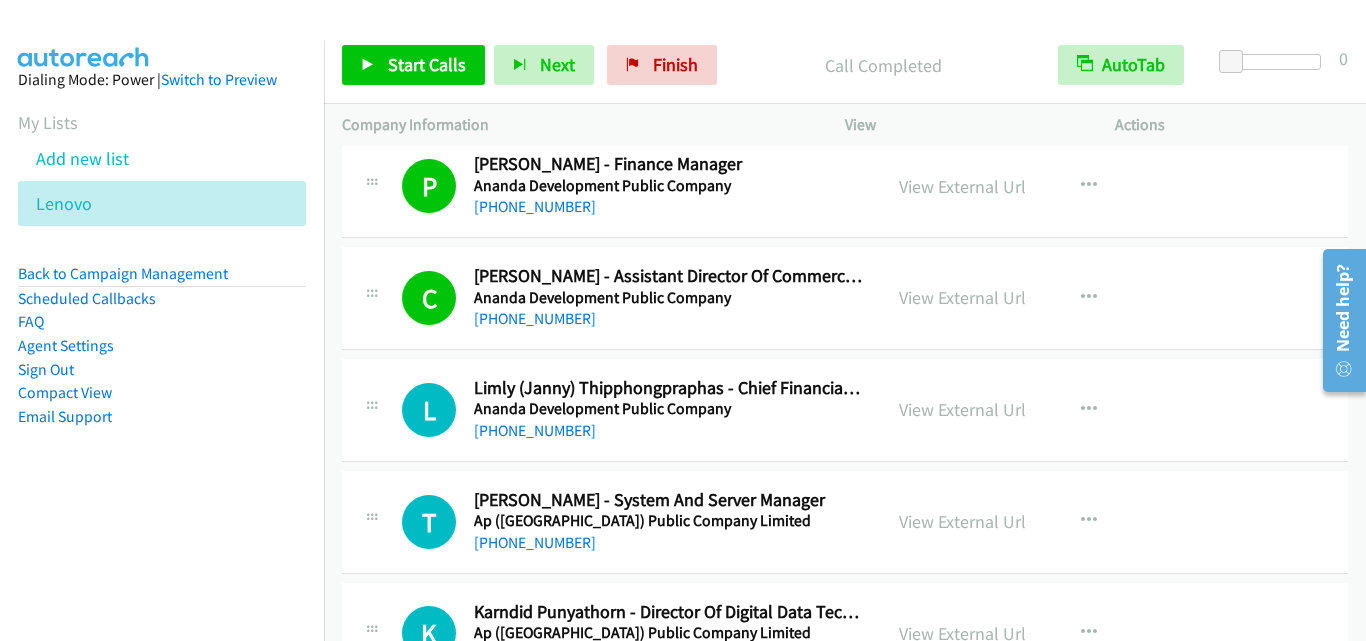 scroll, scrollTop: 8500, scrollLeft: 0, axis: vertical 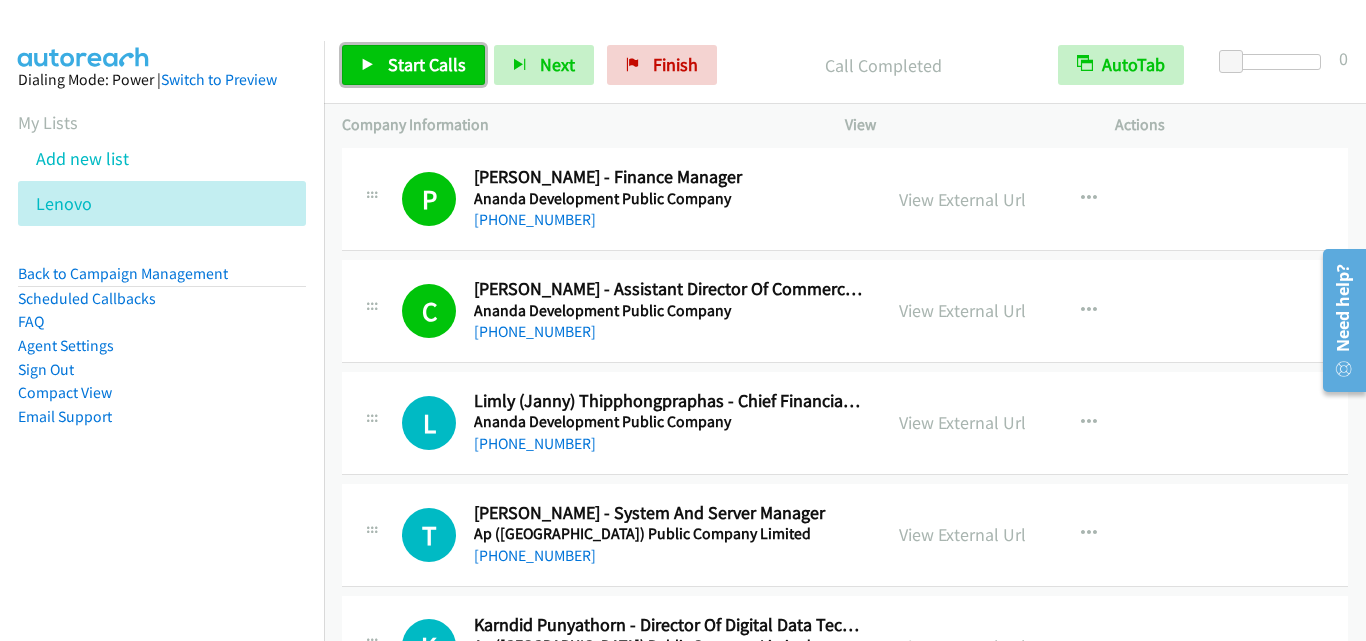 click on "Start Calls" at bounding box center [413, 65] 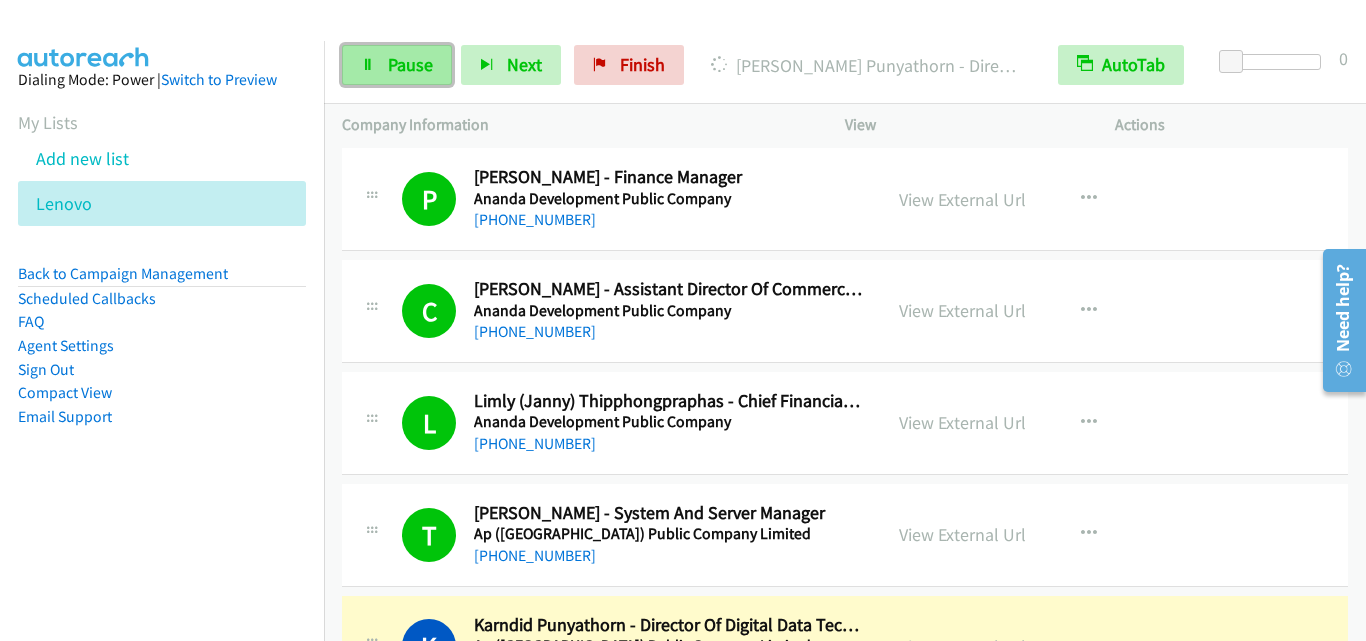 click on "Pause" at bounding box center (410, 64) 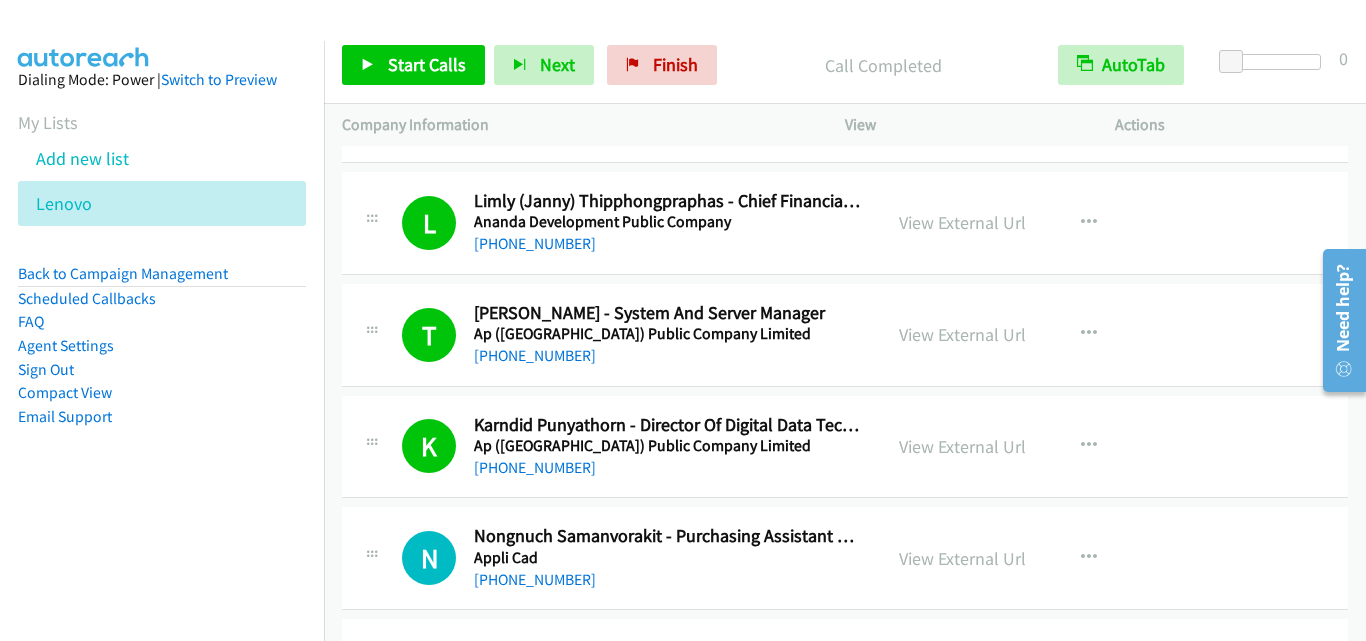 scroll, scrollTop: 8800, scrollLeft: 0, axis: vertical 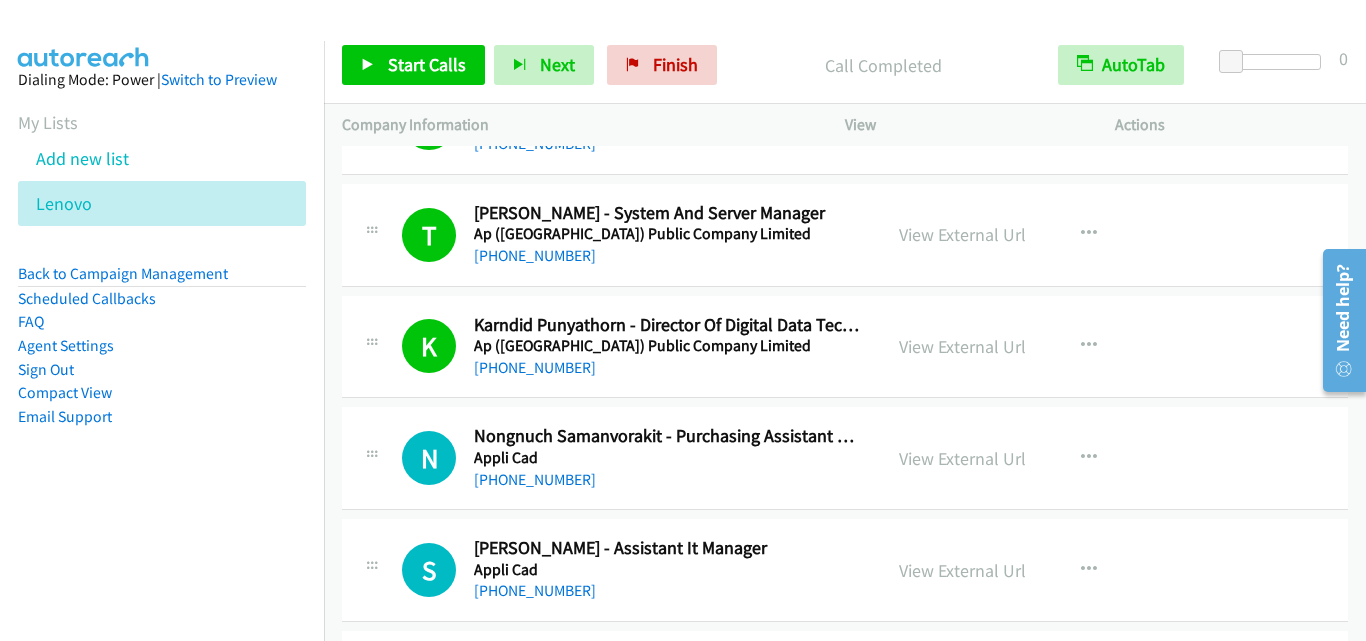 drag, startPoint x: 950, startPoint y: 346, endPoint x: 424, endPoint y: 0, distance: 629.5967 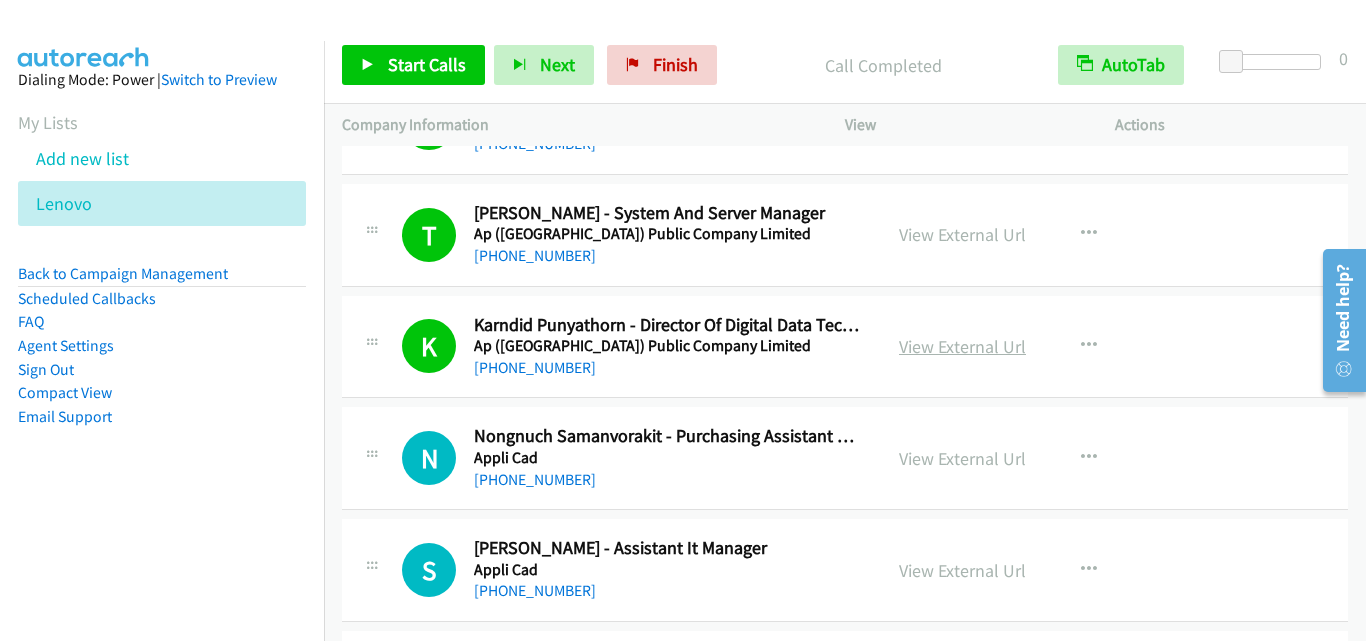 click on "View External Url" at bounding box center [962, 346] 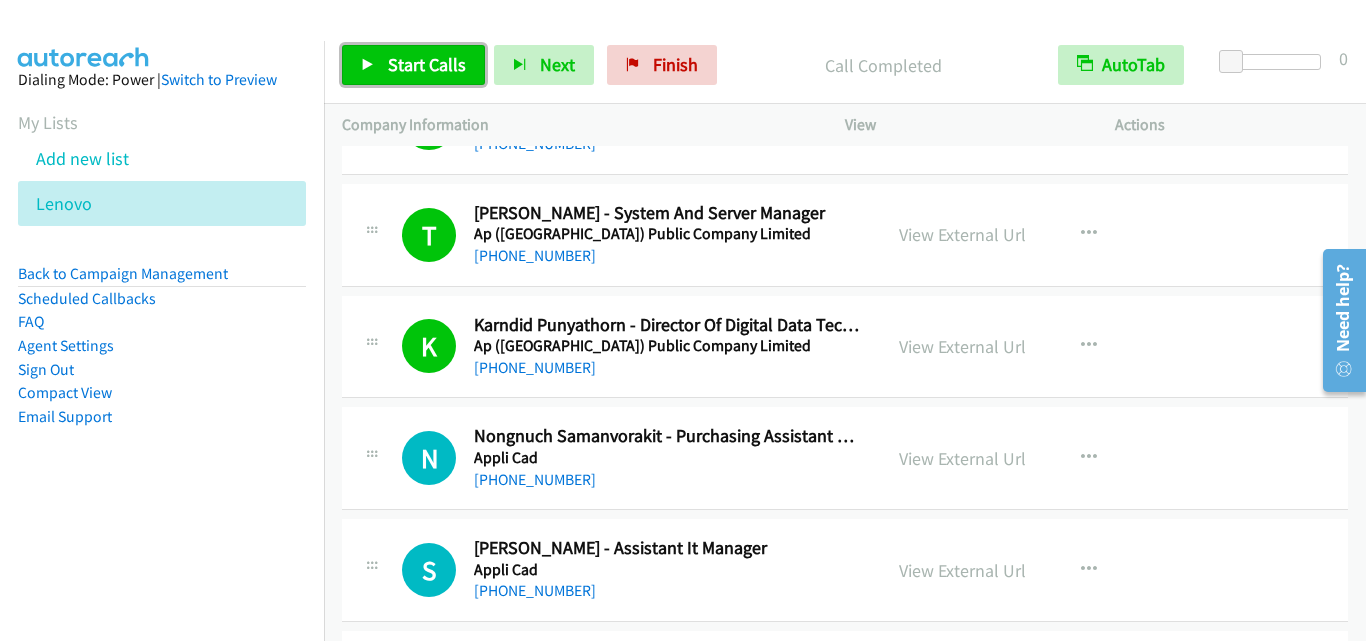 click on "Start Calls" at bounding box center [427, 64] 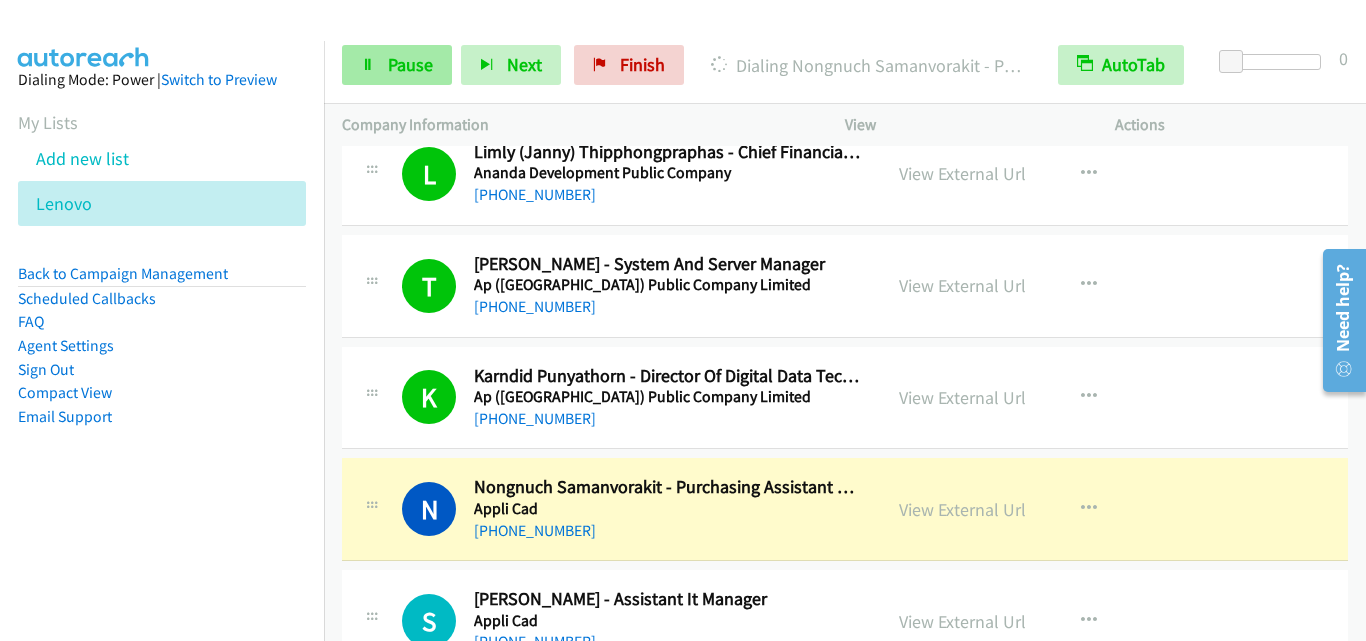 scroll, scrollTop: 8700, scrollLeft: 0, axis: vertical 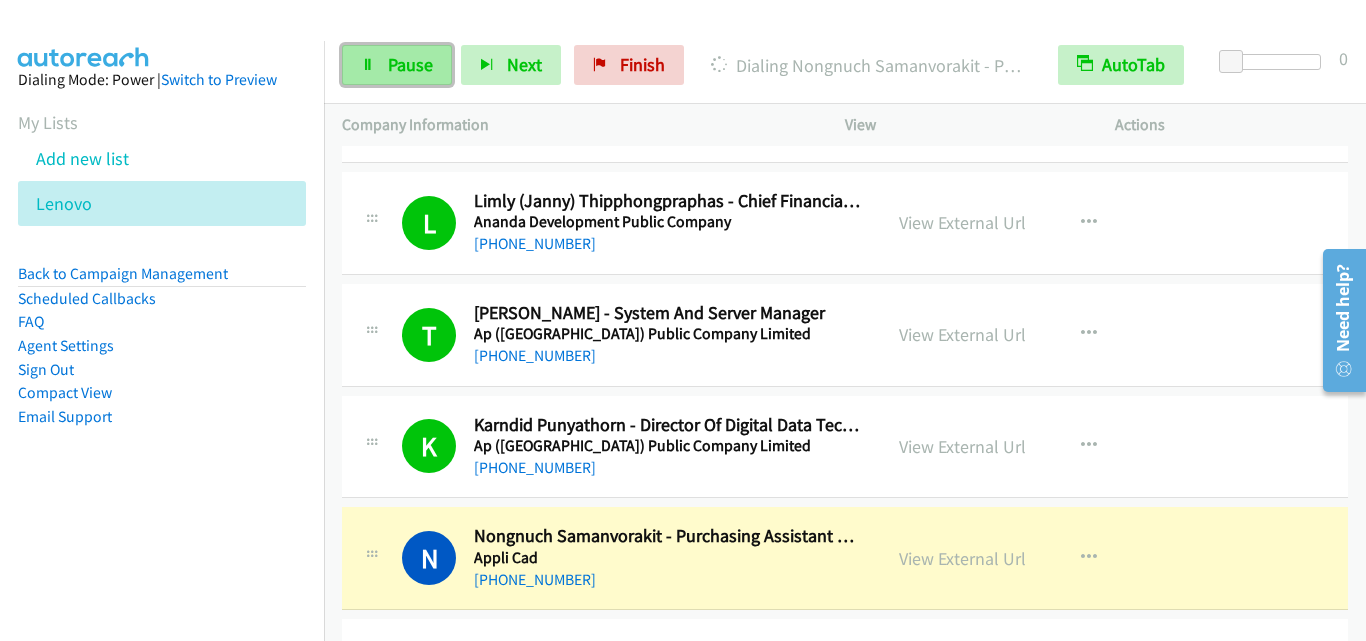 click on "Pause" at bounding box center [410, 64] 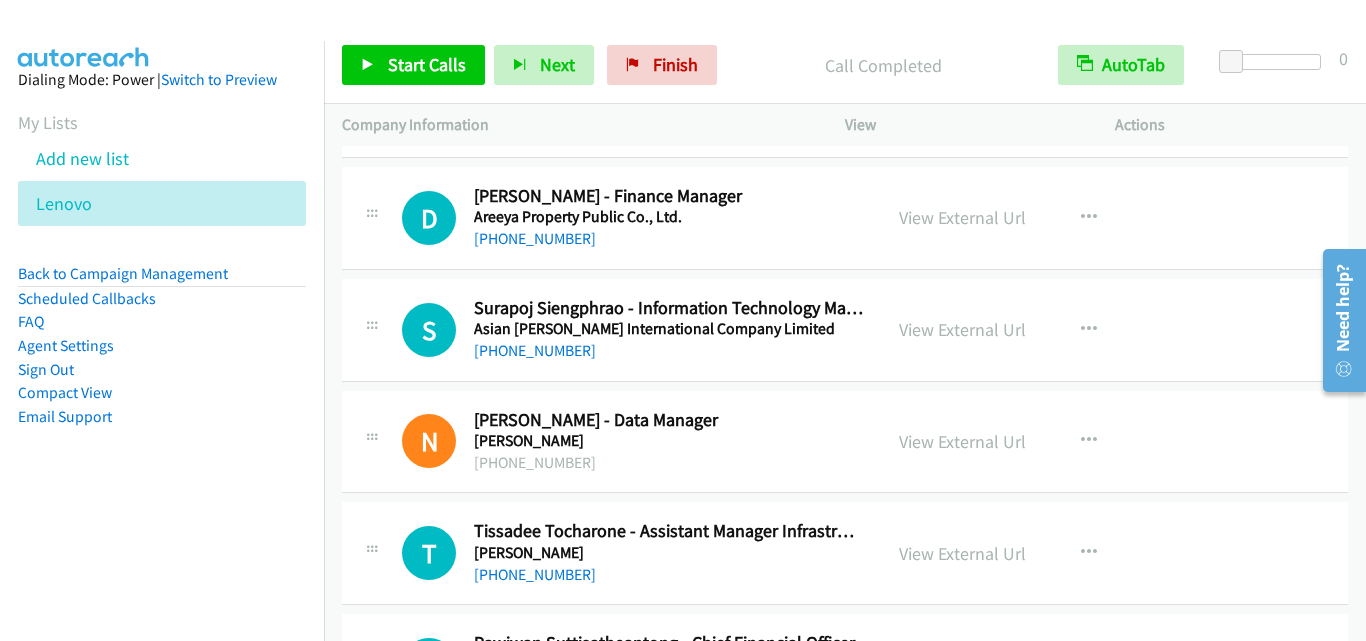 scroll, scrollTop: 9500, scrollLeft: 0, axis: vertical 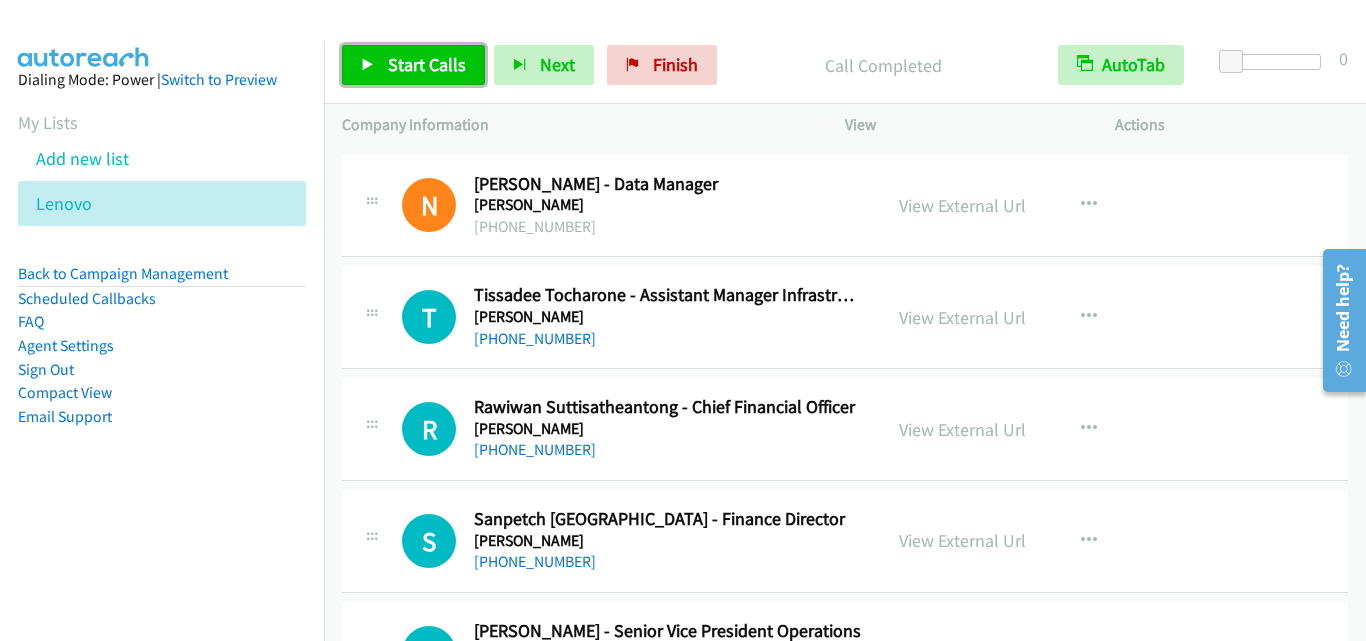 click on "Start Calls" at bounding box center [427, 64] 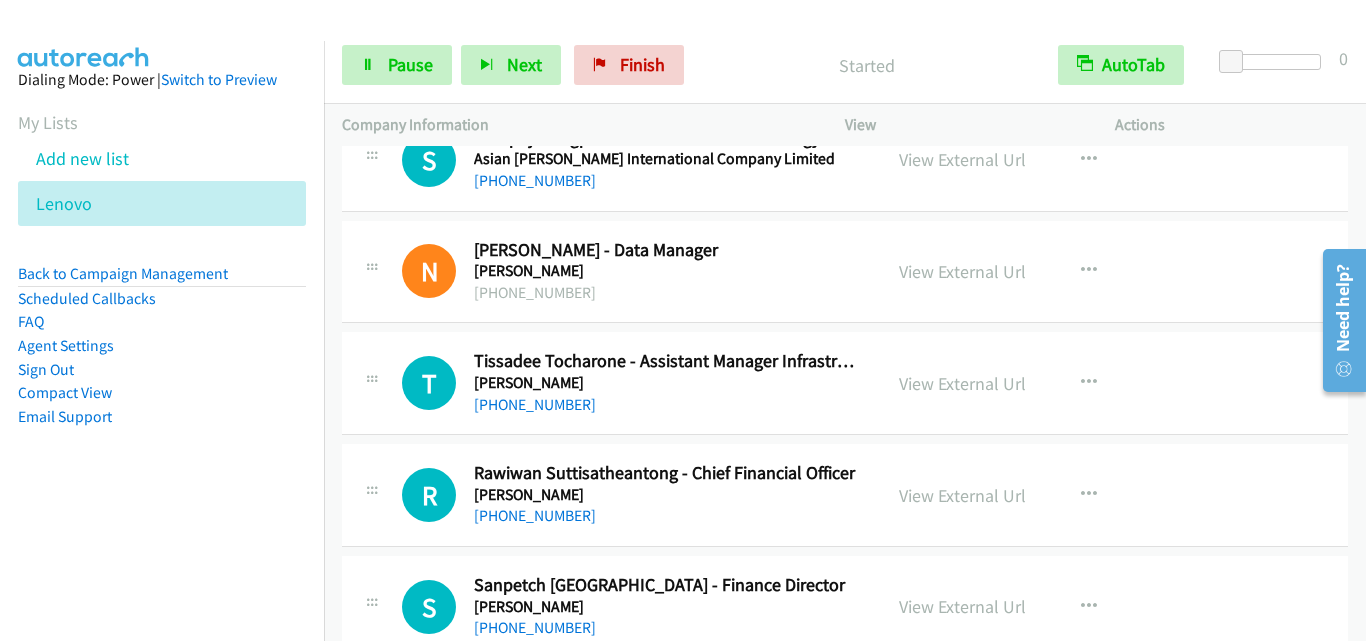 scroll, scrollTop: 9400, scrollLeft: 0, axis: vertical 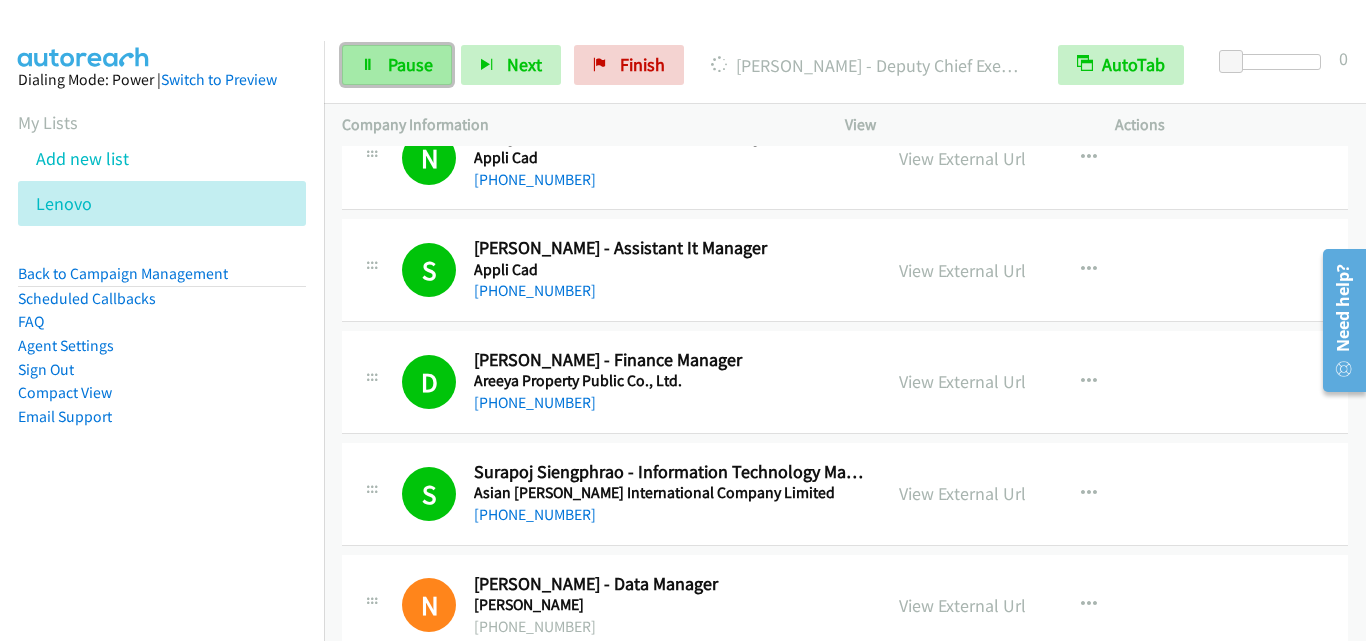 click on "Pause" at bounding box center (410, 64) 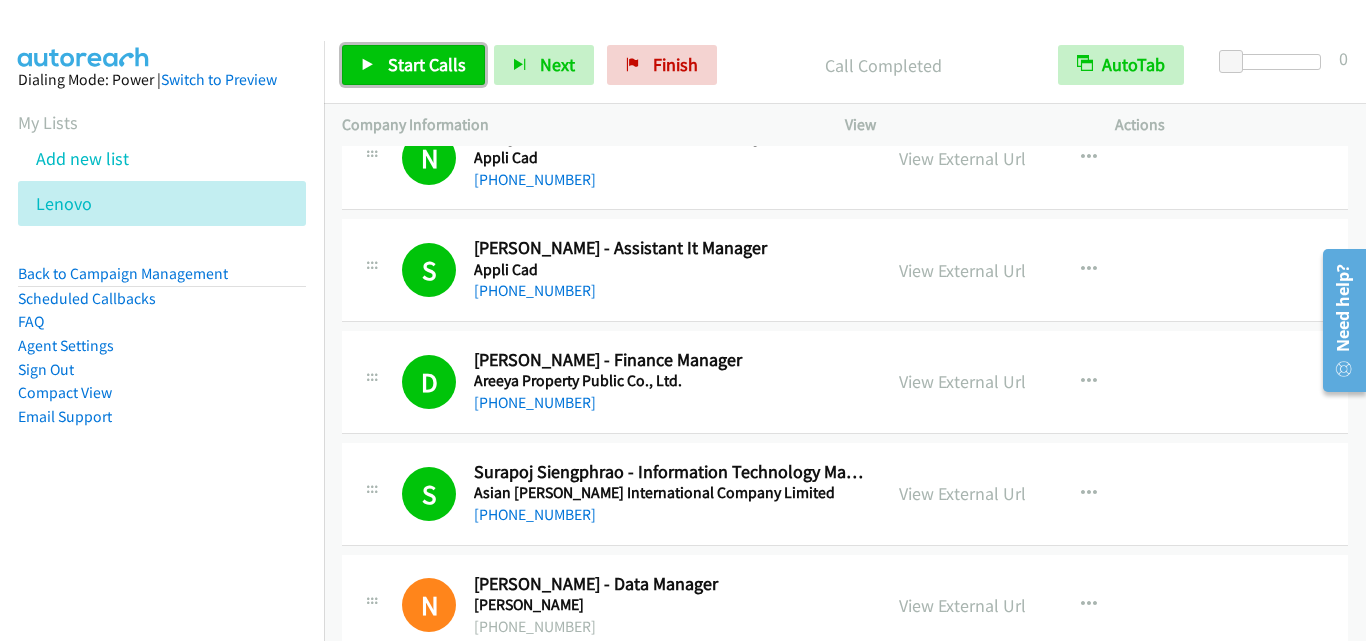 click on "Start Calls" at bounding box center (427, 64) 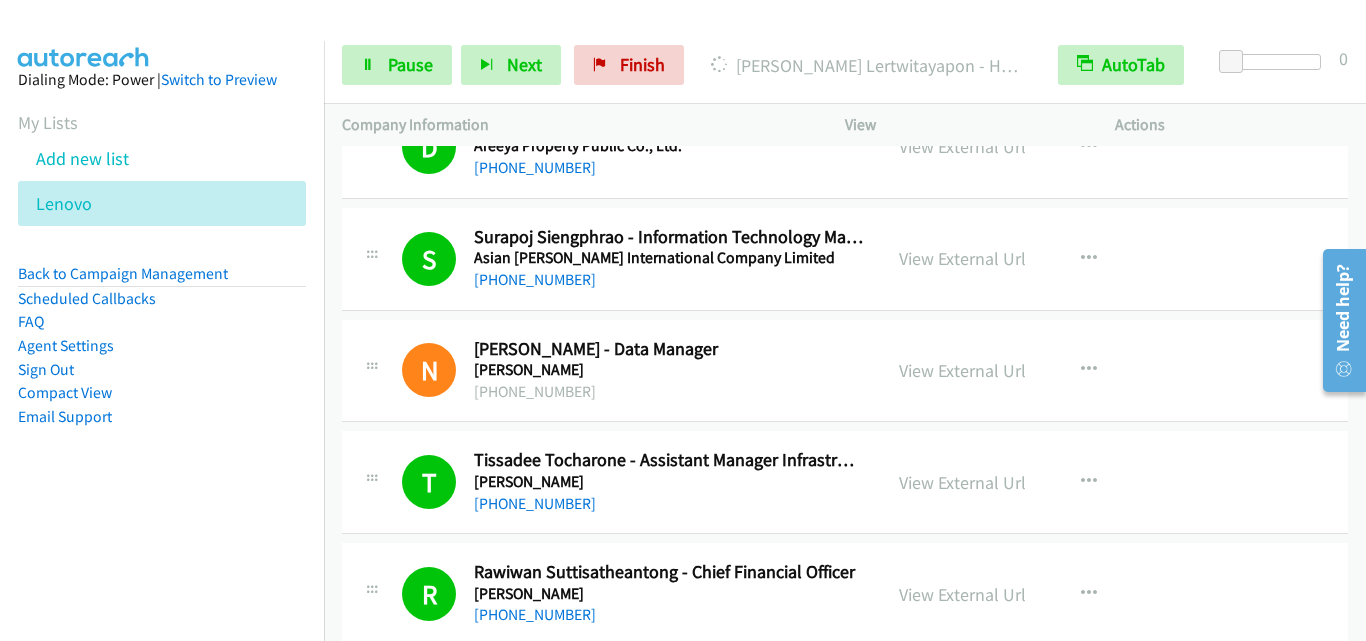 scroll, scrollTop: 9400, scrollLeft: 0, axis: vertical 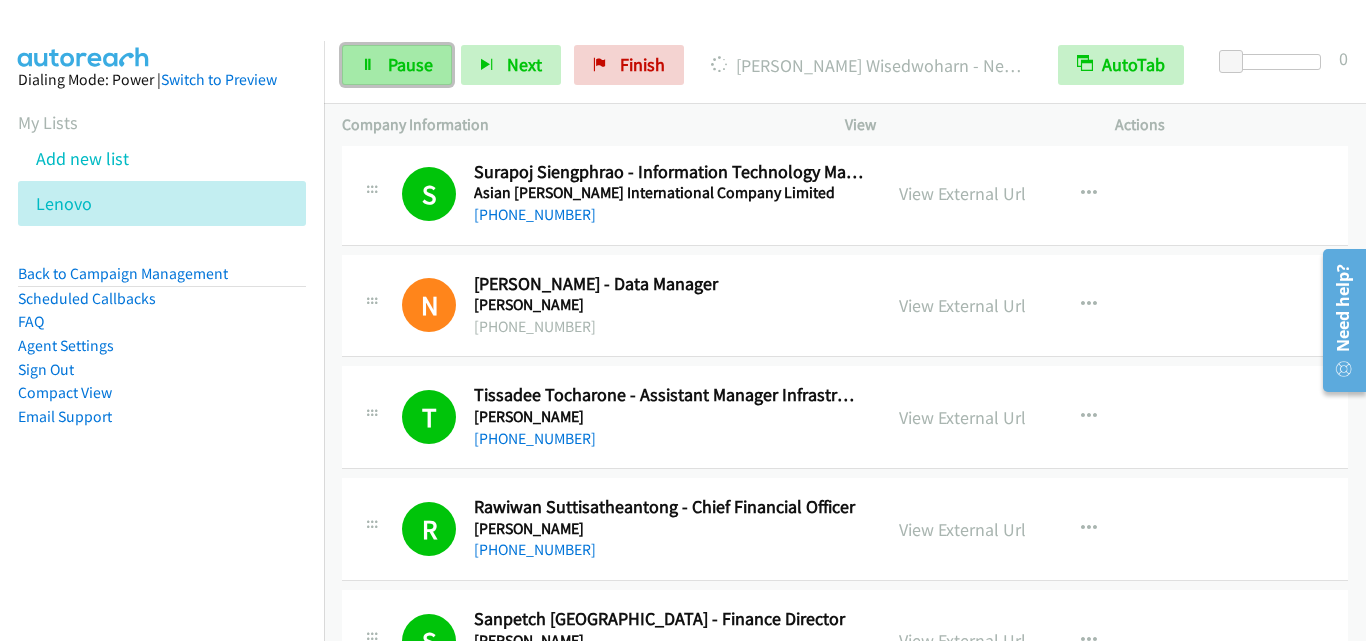 click on "Pause" at bounding box center [410, 64] 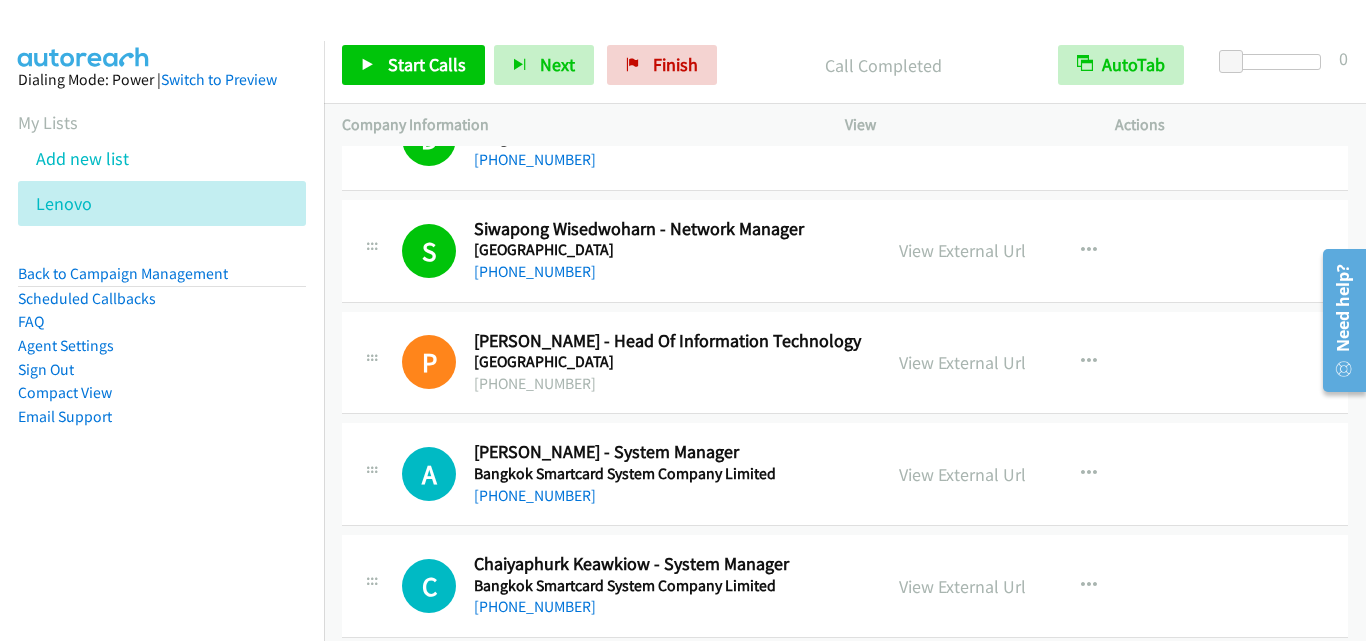 scroll, scrollTop: 11100, scrollLeft: 0, axis: vertical 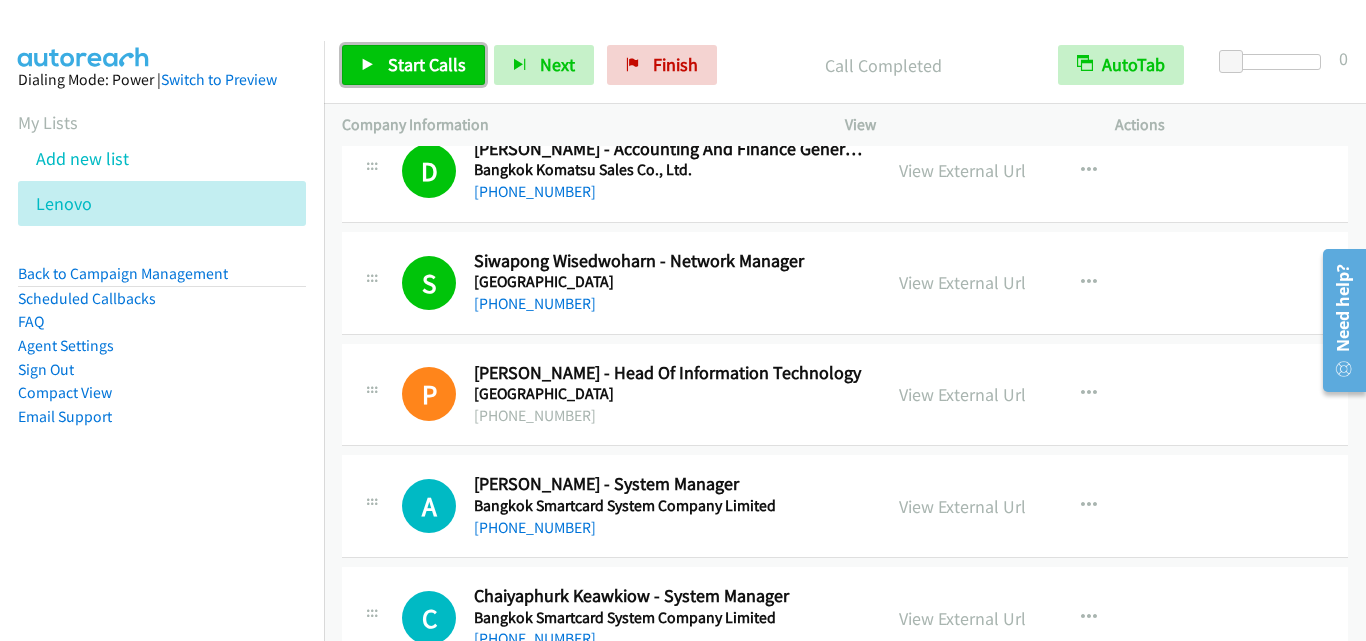 click on "Start Calls" at bounding box center (413, 65) 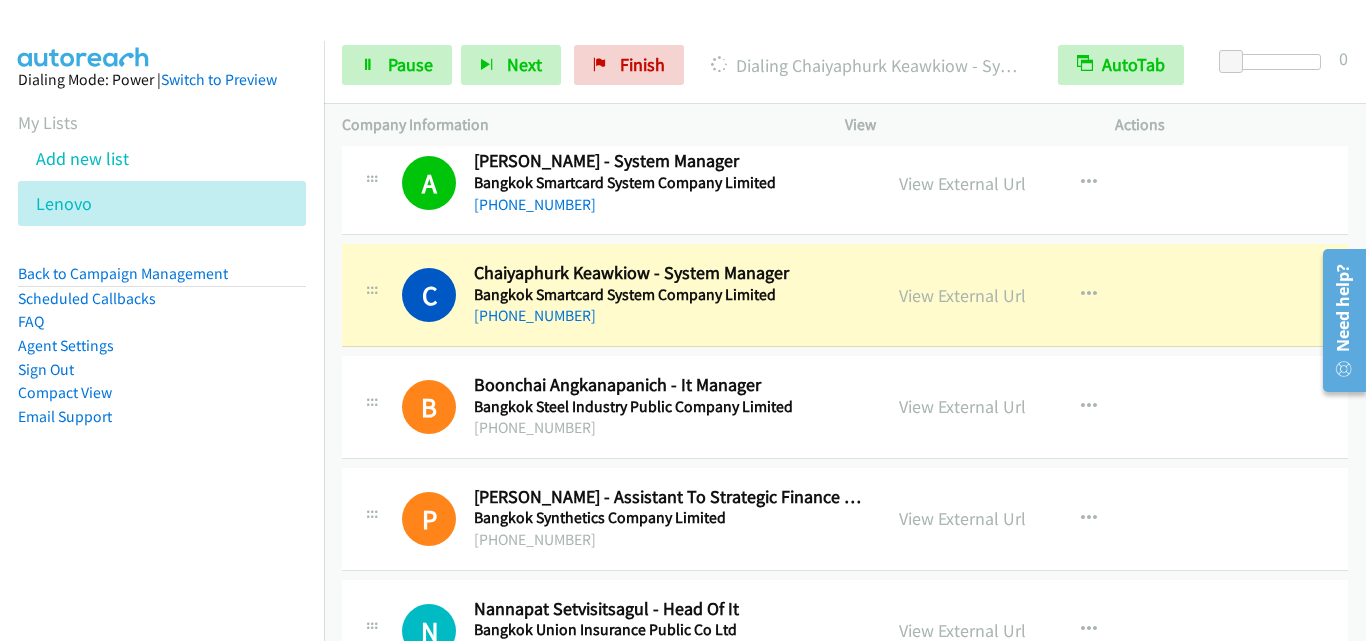 scroll, scrollTop: 11400, scrollLeft: 0, axis: vertical 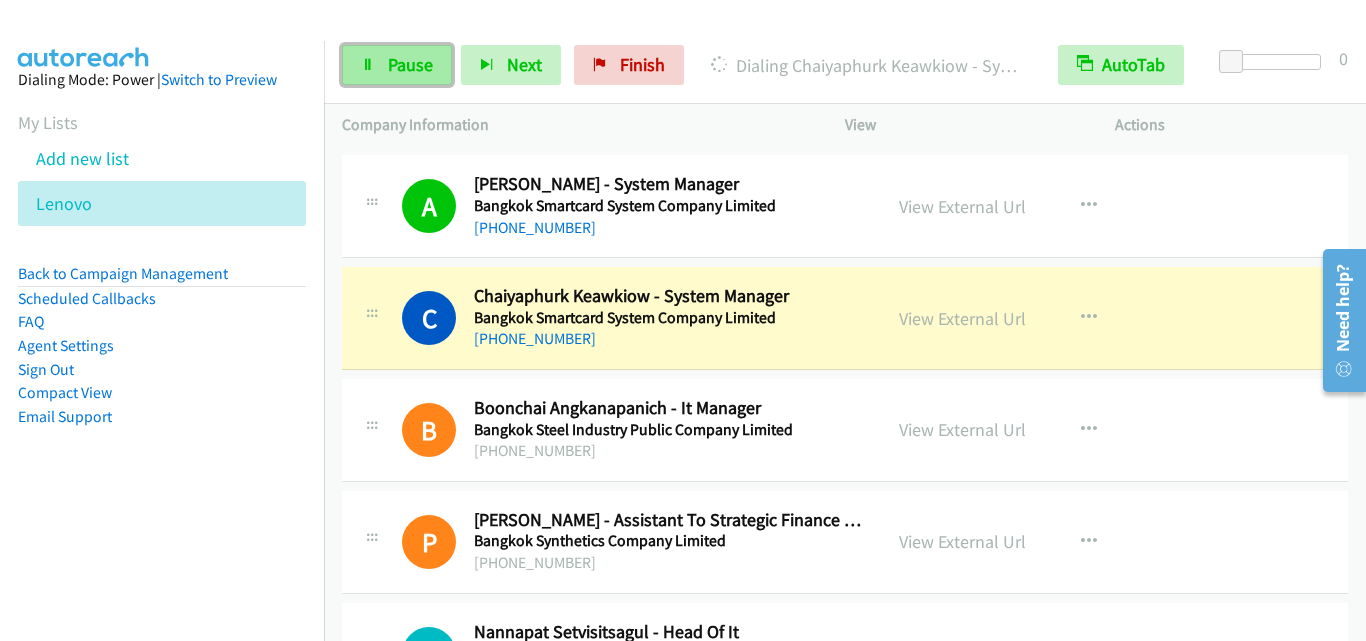 click on "Pause" at bounding box center (397, 65) 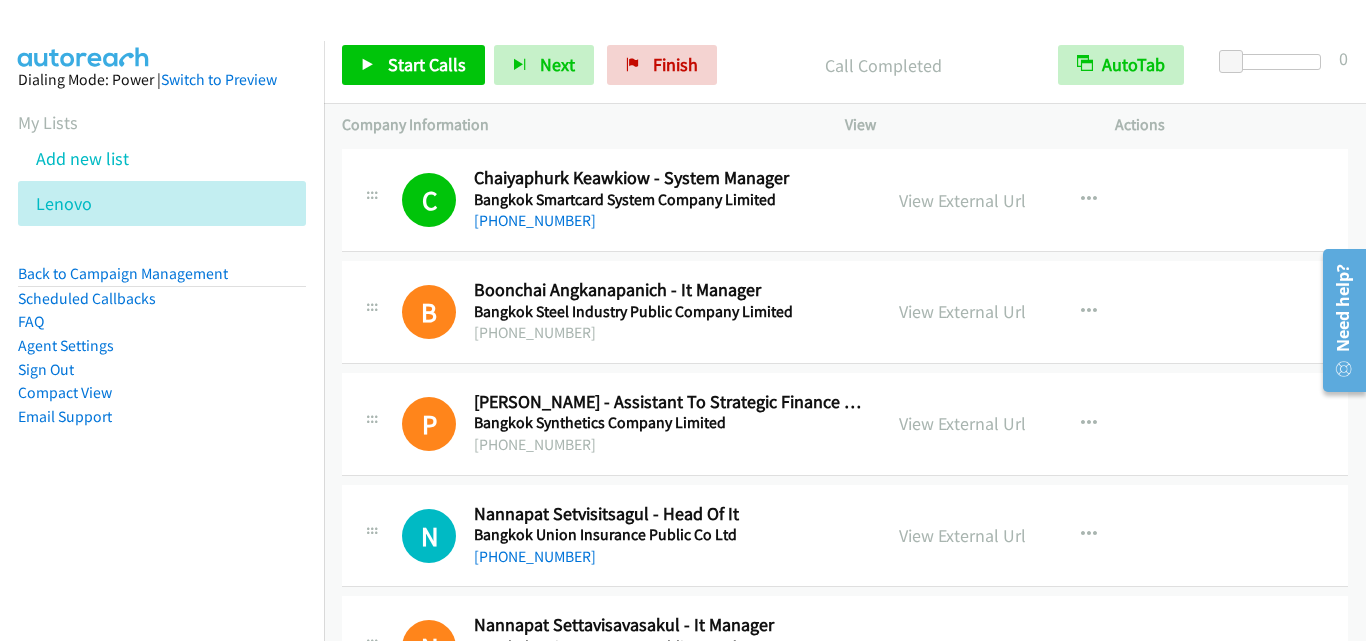 scroll, scrollTop: 11500, scrollLeft: 0, axis: vertical 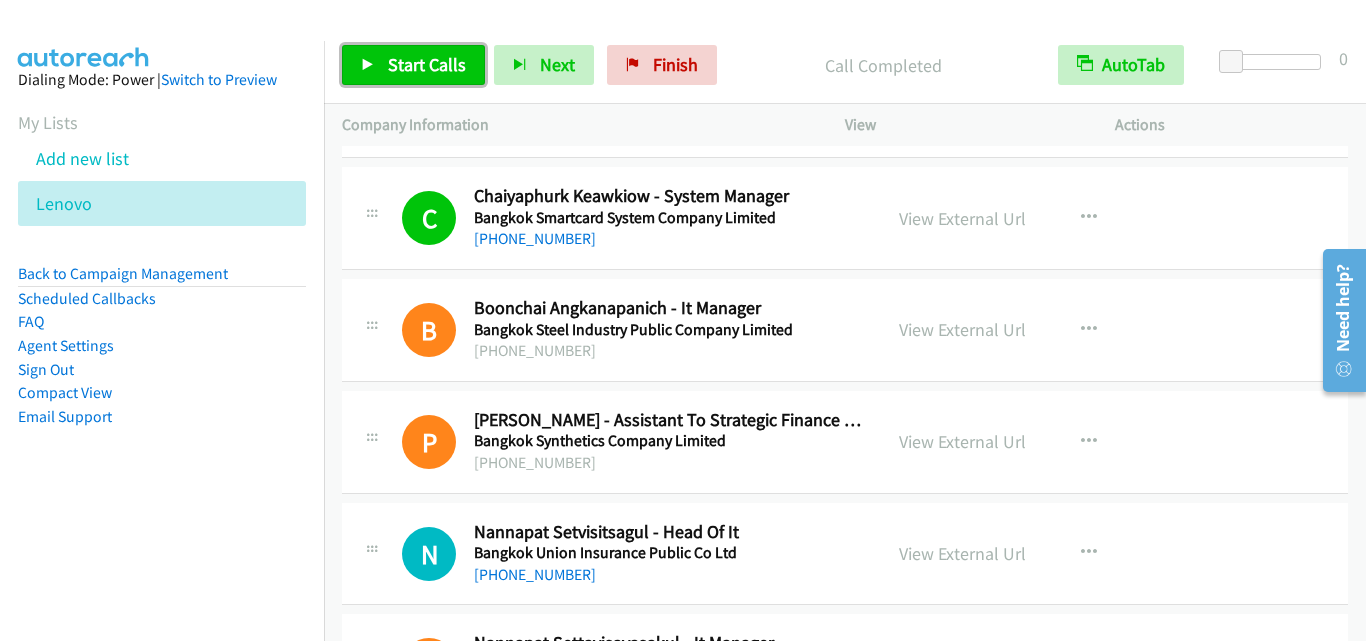 click on "Start Calls" at bounding box center [427, 64] 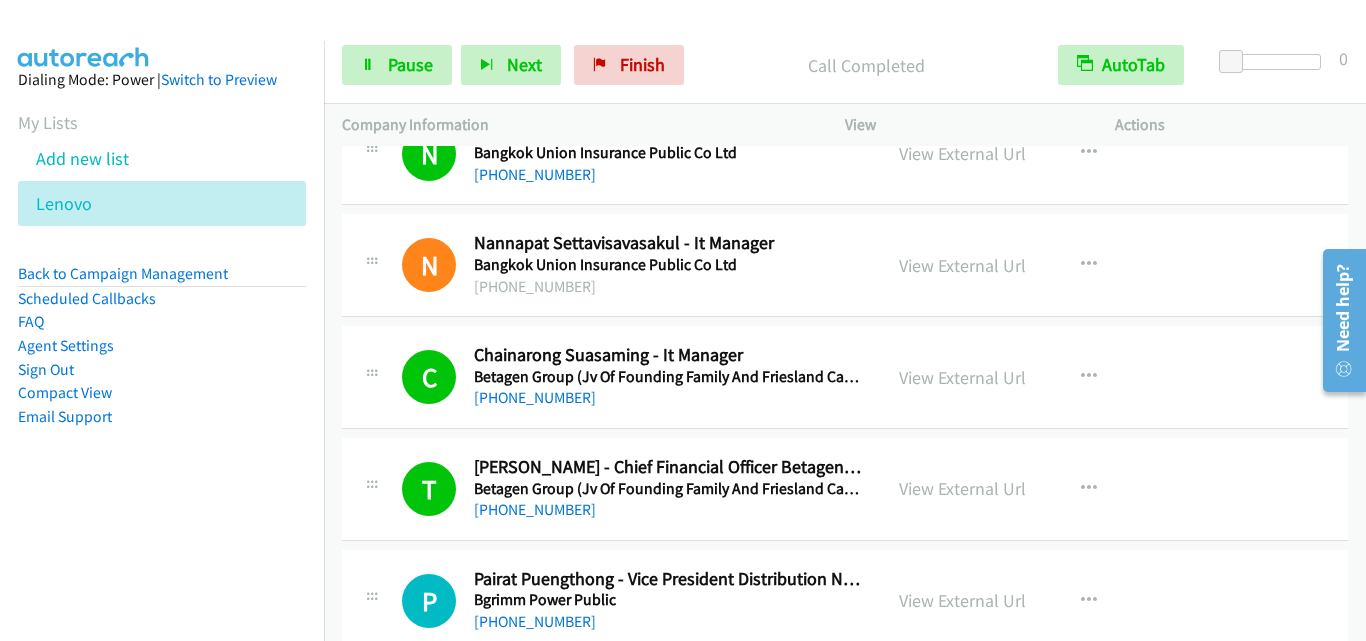 scroll, scrollTop: 12100, scrollLeft: 0, axis: vertical 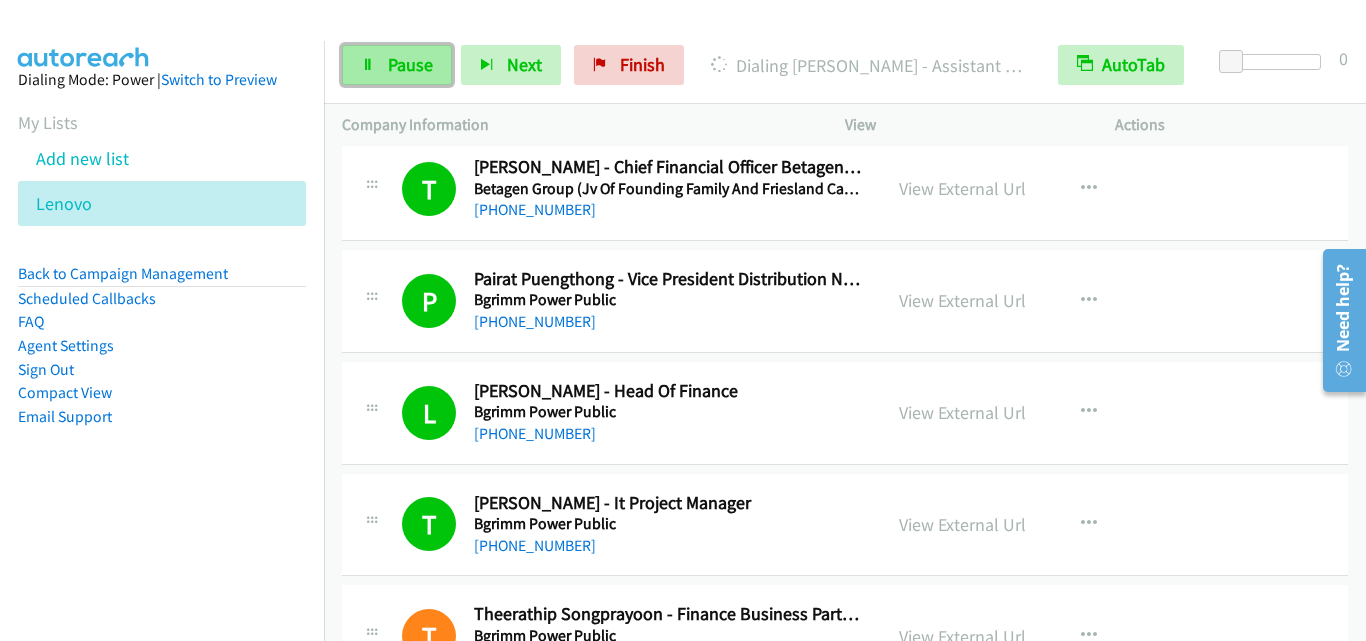 click on "Pause" at bounding box center [410, 64] 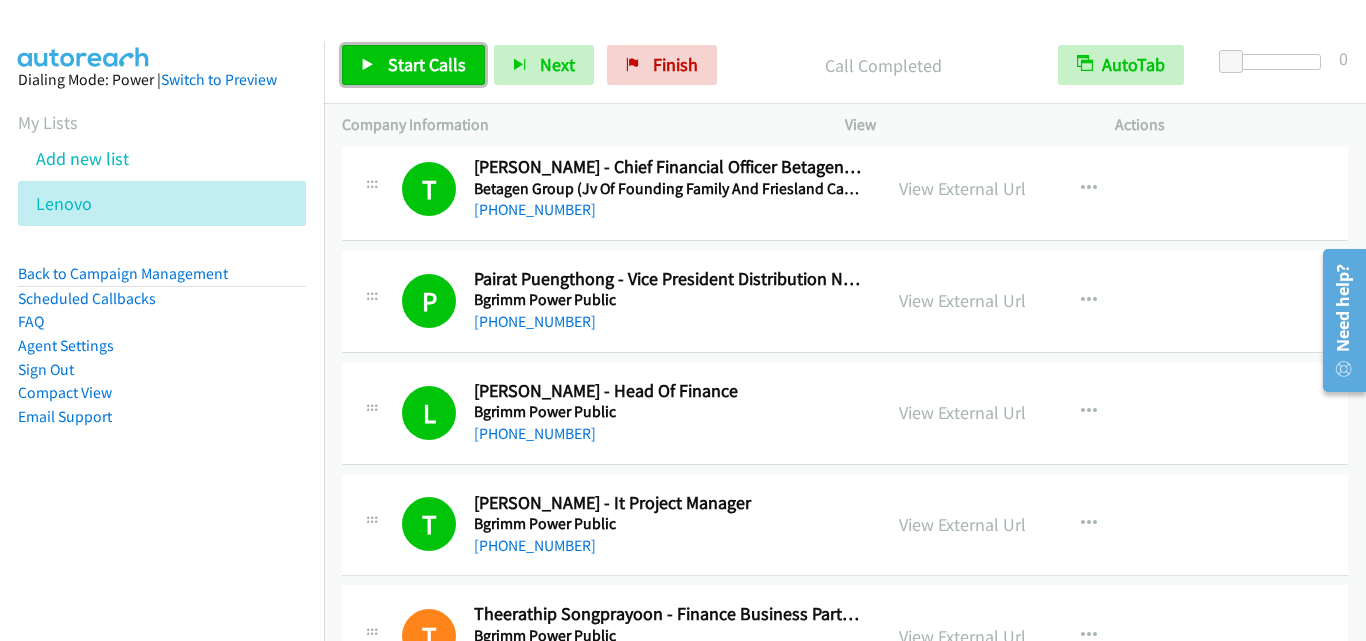 click on "Start Calls" at bounding box center [413, 65] 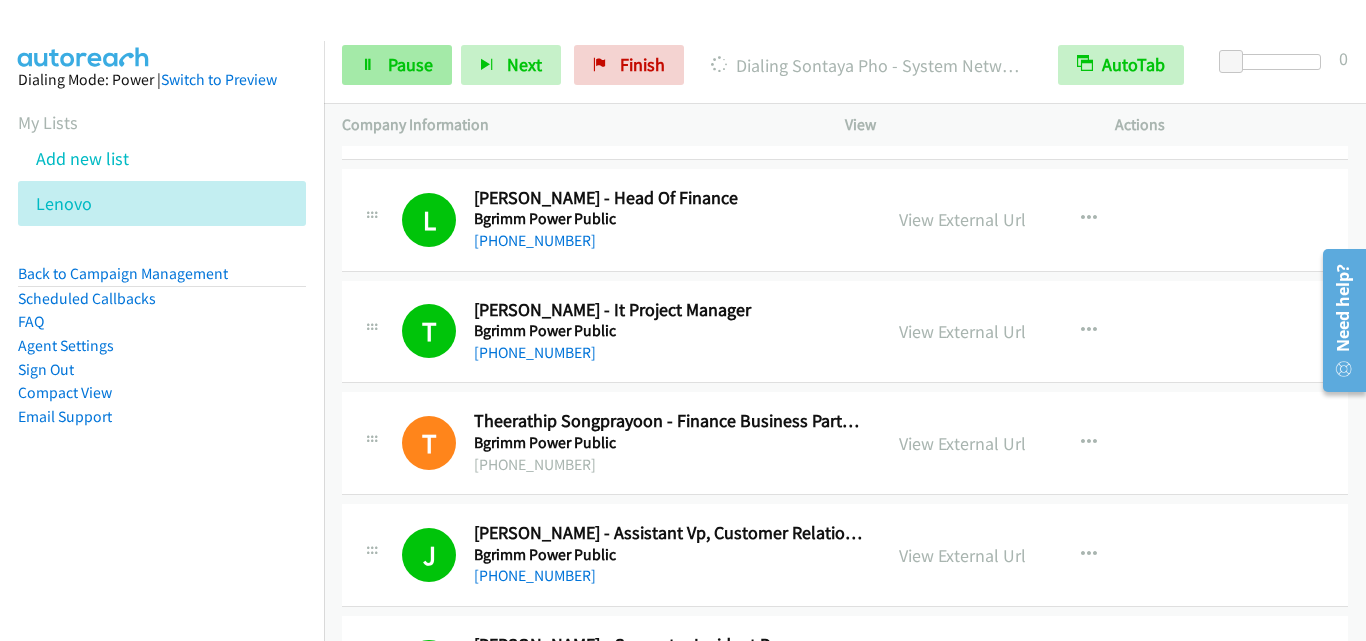 scroll, scrollTop: 12400, scrollLeft: 0, axis: vertical 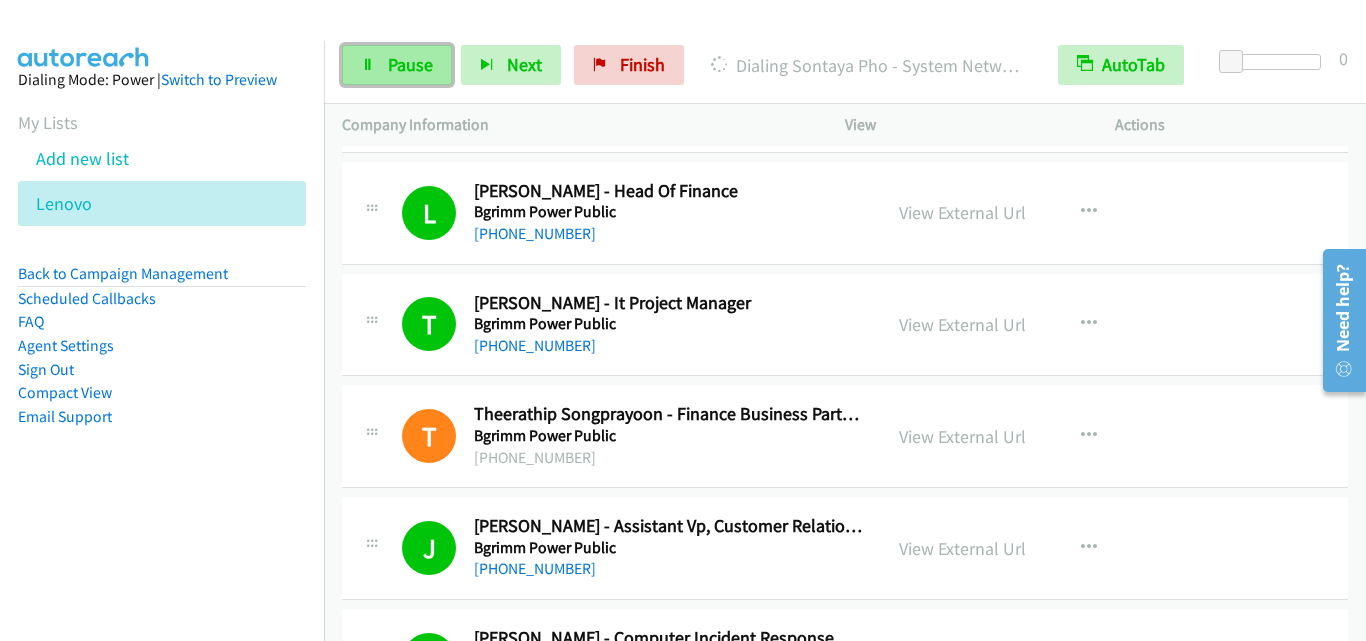 click on "Pause" at bounding box center (410, 64) 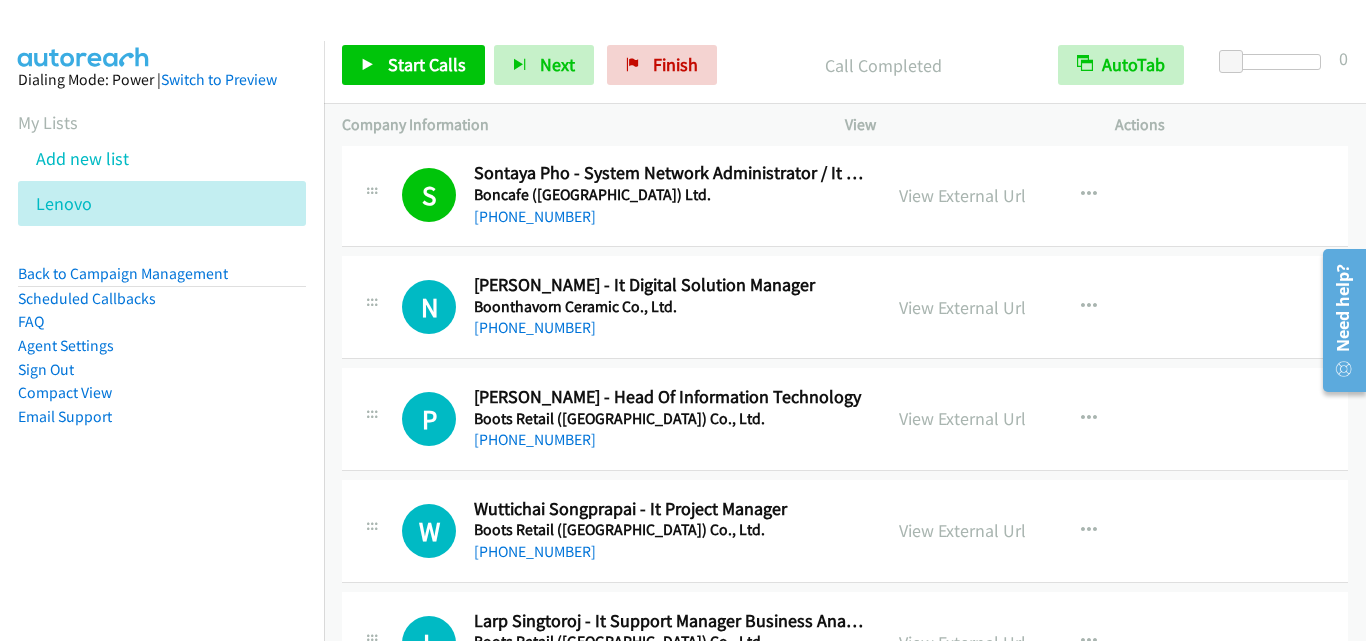 scroll, scrollTop: 13100, scrollLeft: 0, axis: vertical 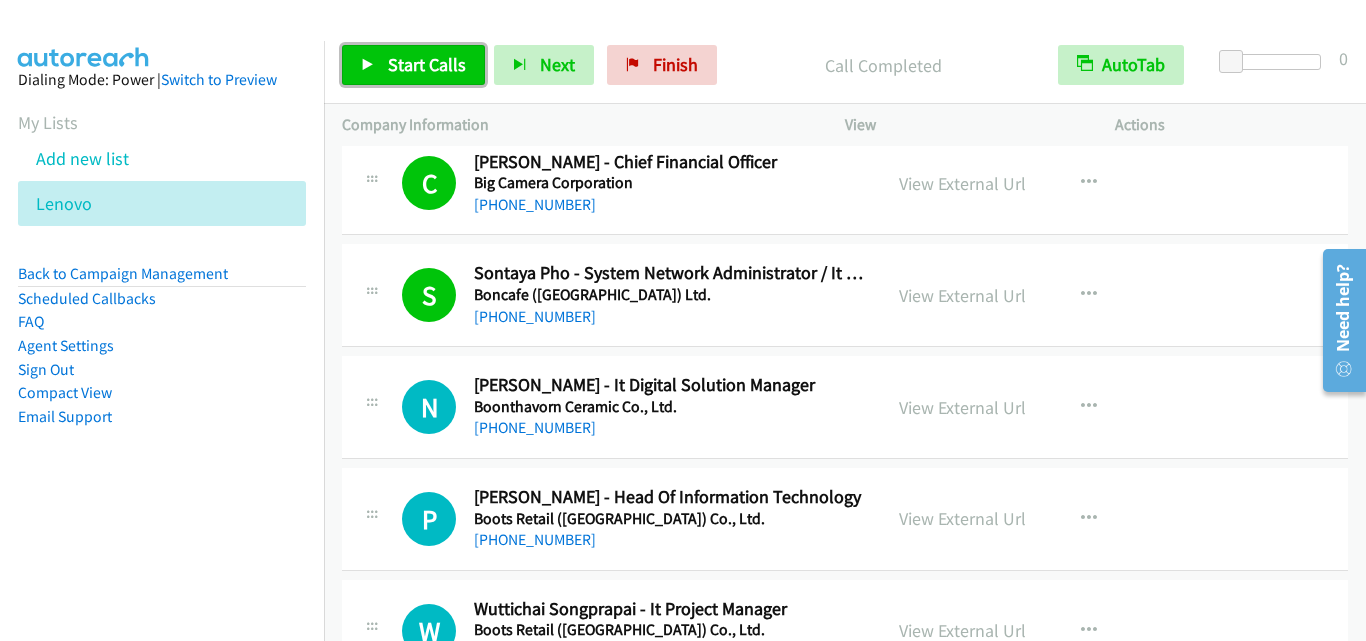 click on "Start Calls" at bounding box center (427, 64) 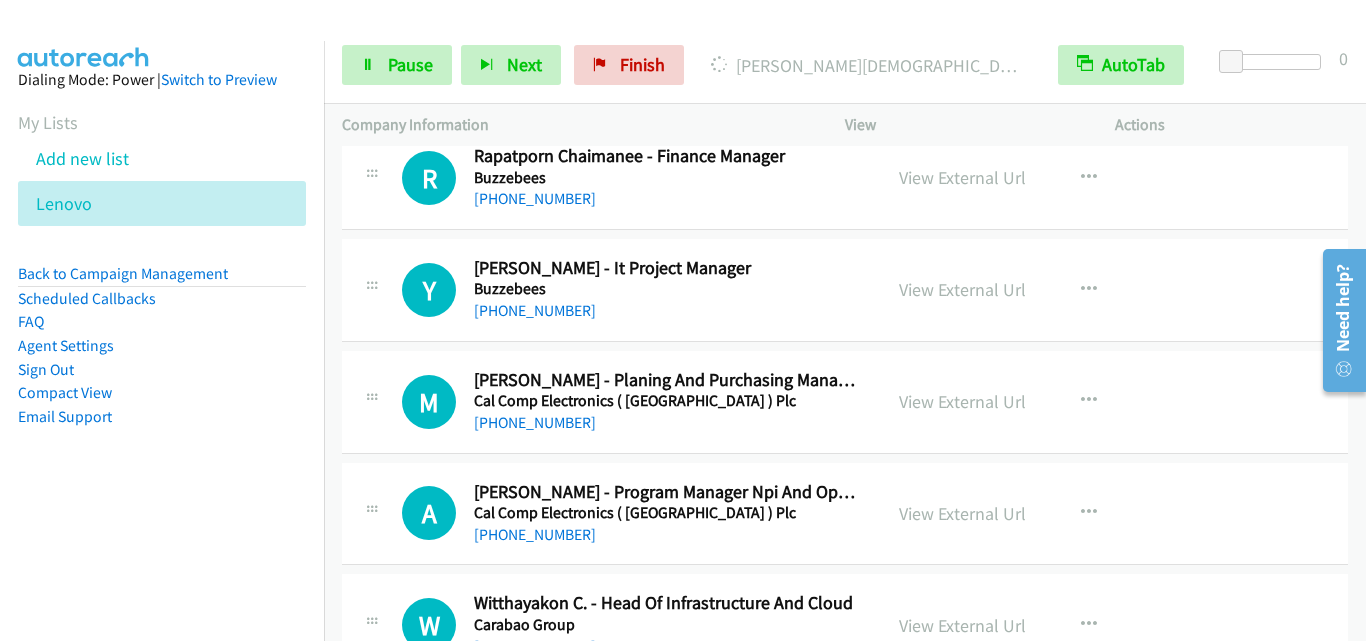 scroll, scrollTop: 13900, scrollLeft: 0, axis: vertical 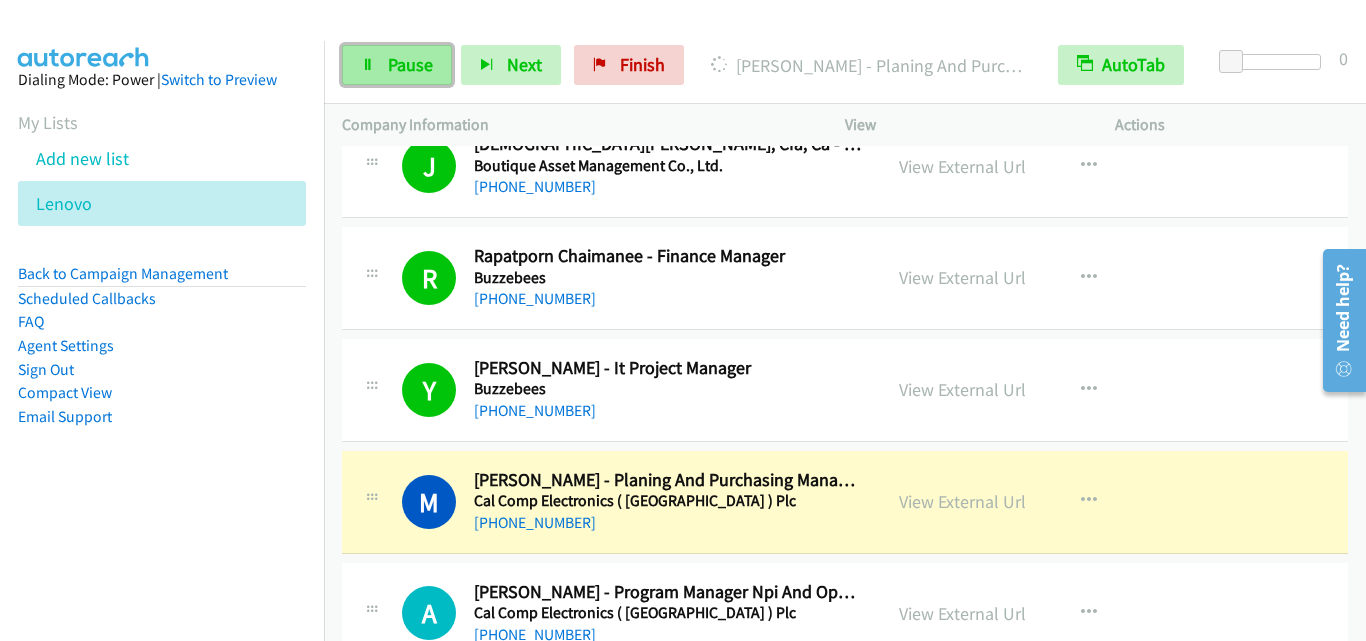 click on "Pause" at bounding box center (397, 65) 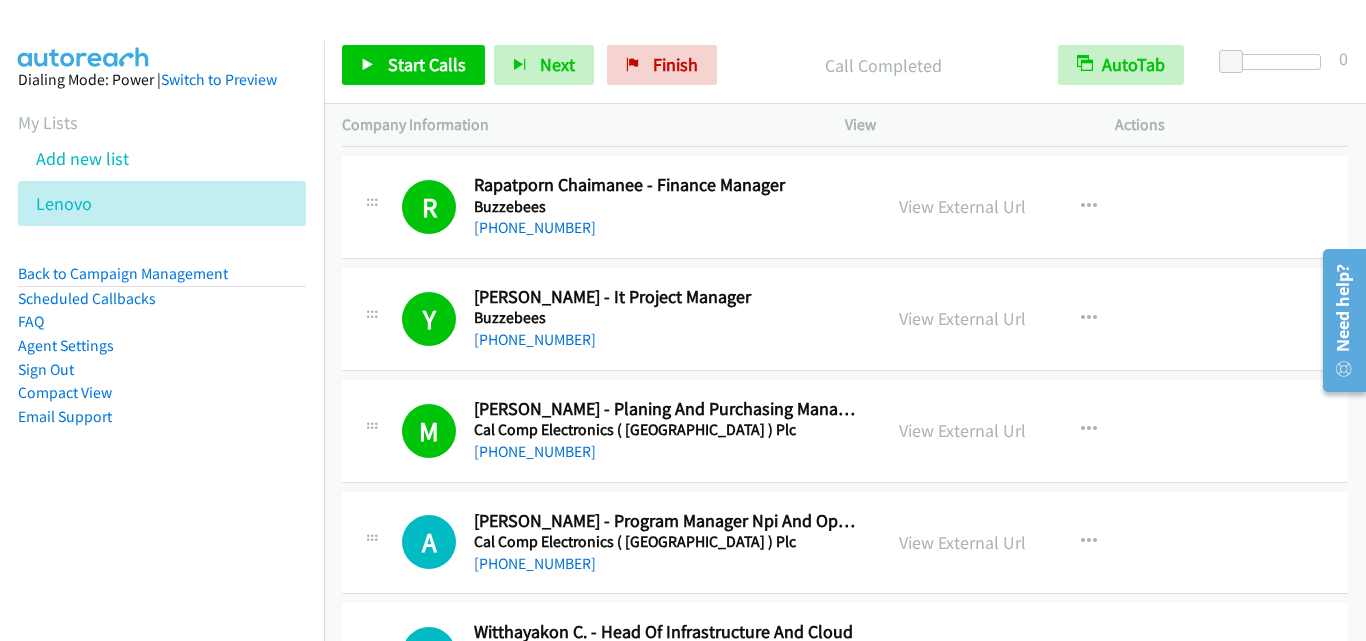 scroll, scrollTop: 14100, scrollLeft: 0, axis: vertical 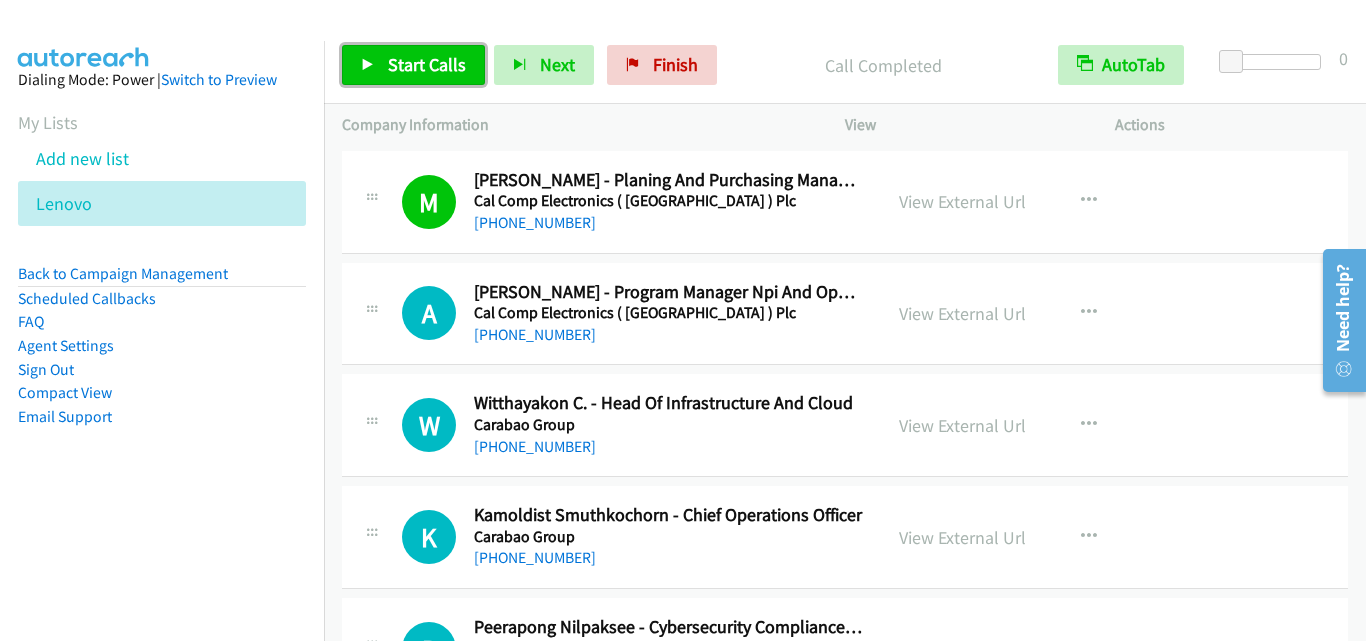 click on "Start Calls" at bounding box center [427, 64] 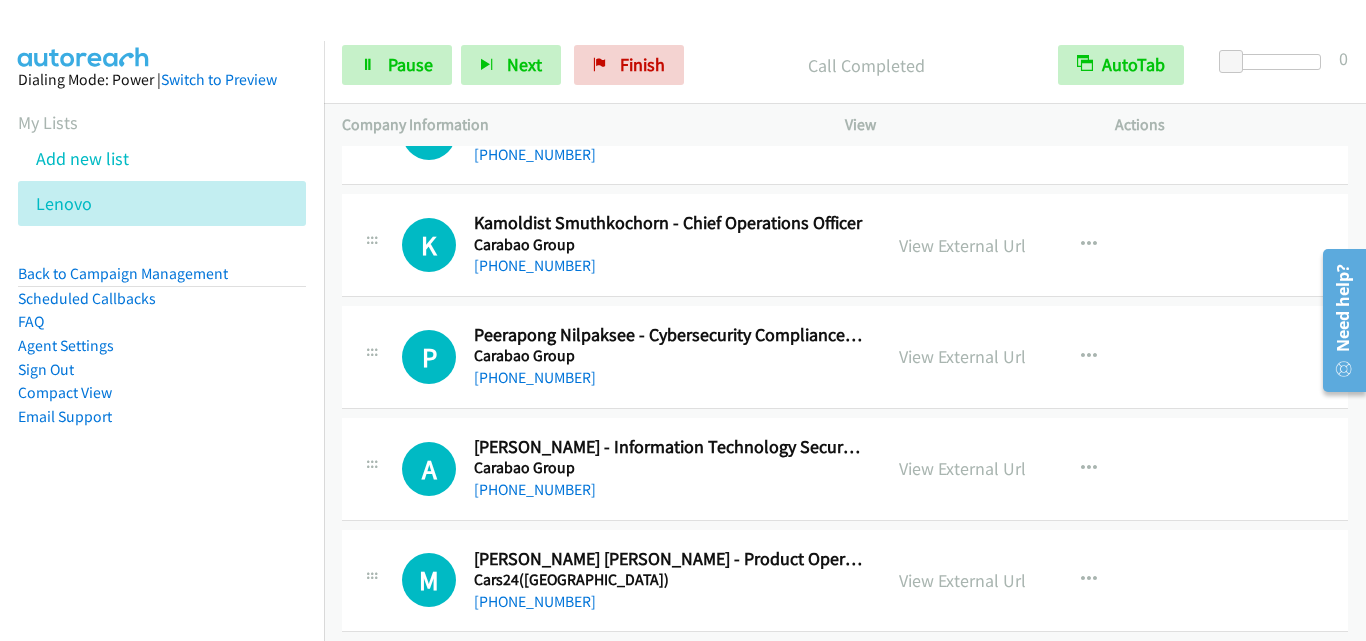 scroll, scrollTop: 14500, scrollLeft: 0, axis: vertical 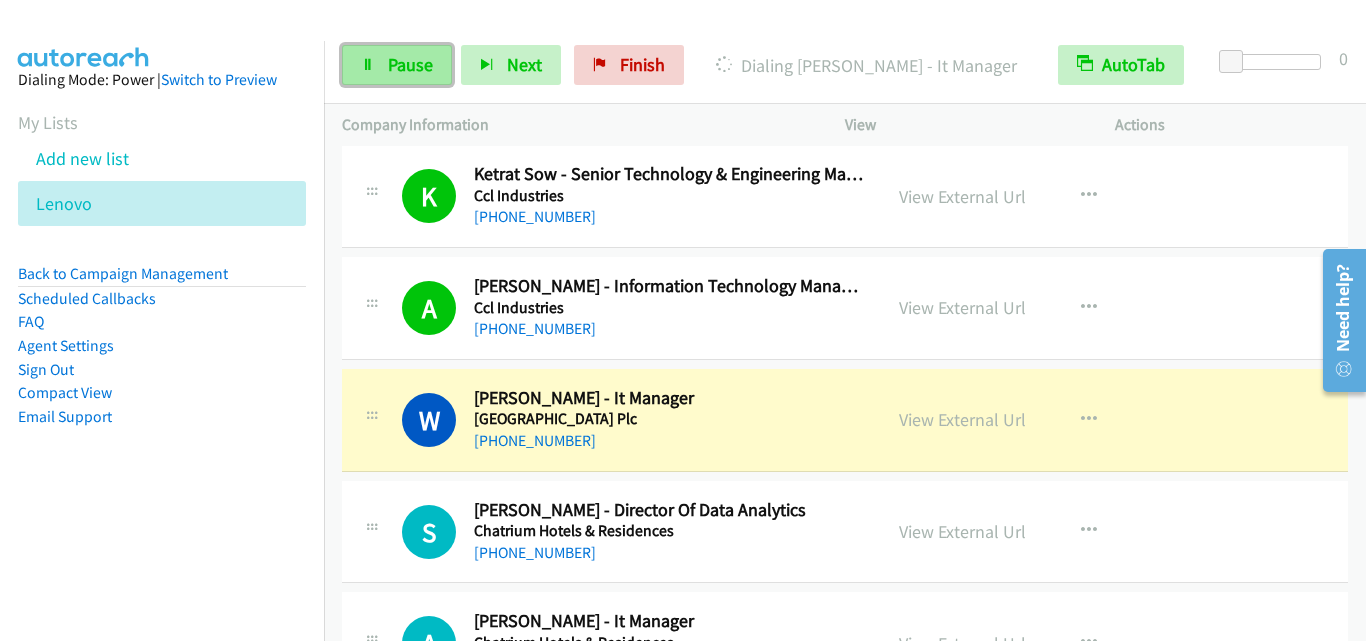 click on "Pause" at bounding box center (410, 64) 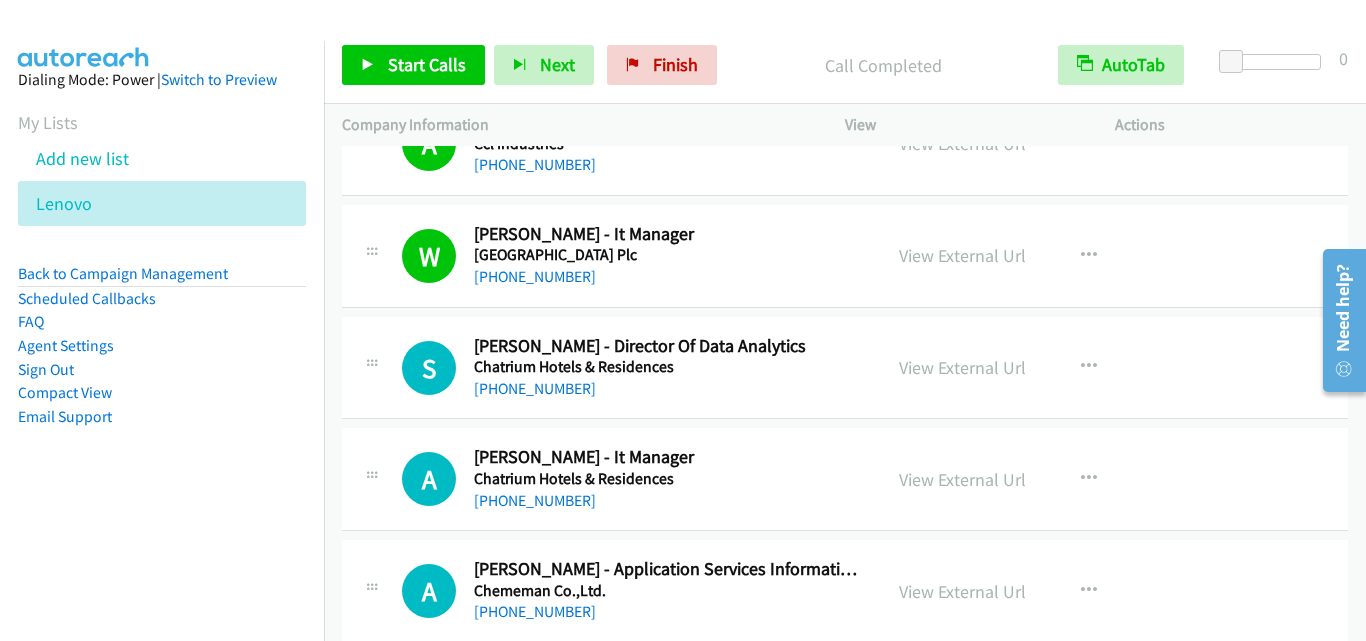 scroll, scrollTop: 15300, scrollLeft: 0, axis: vertical 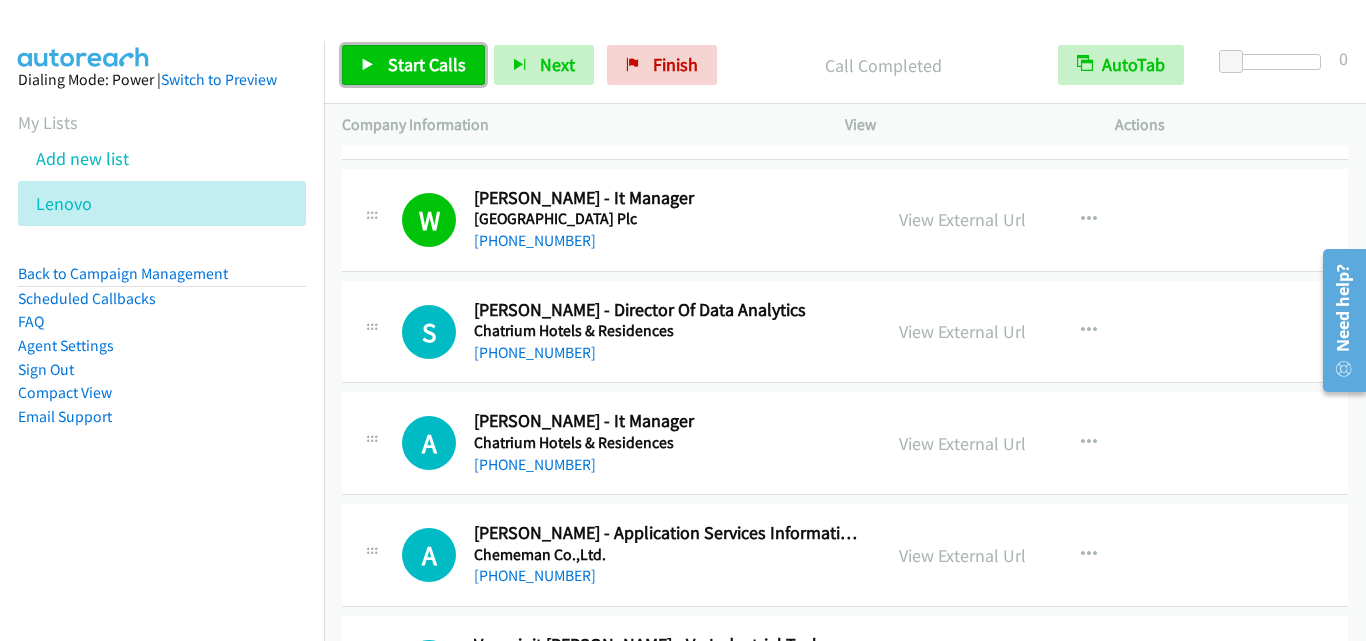 click on "Start Calls" at bounding box center (427, 64) 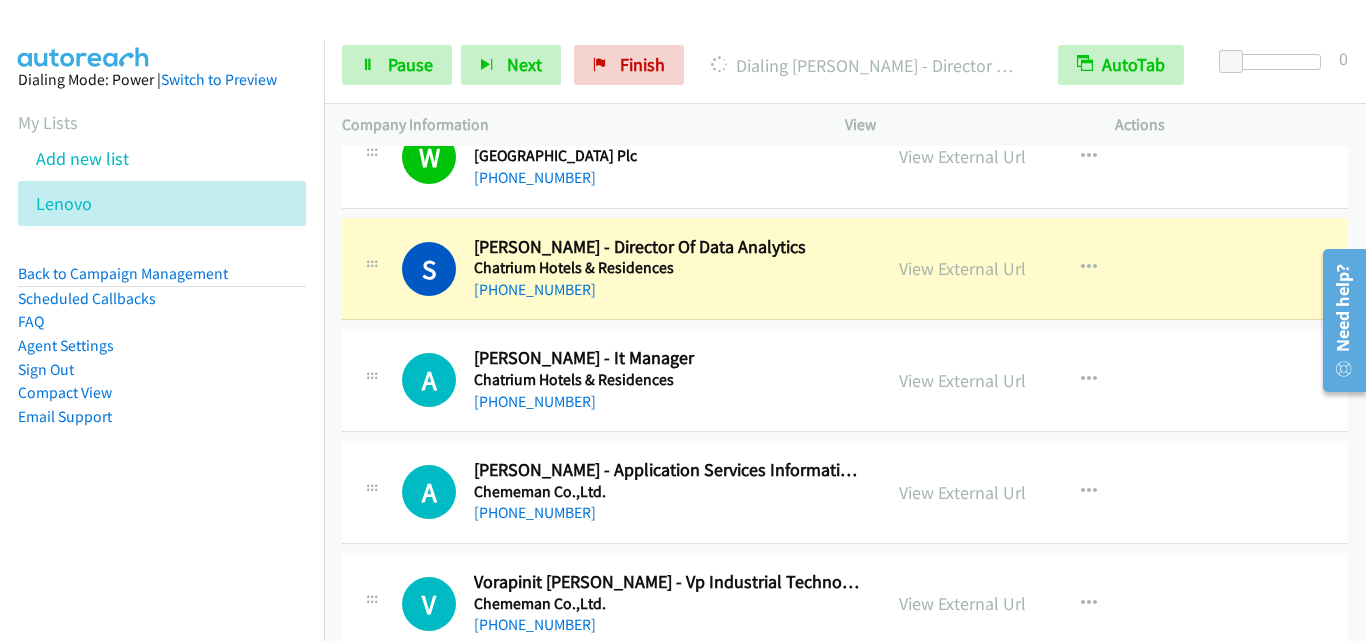 scroll, scrollTop: 15300, scrollLeft: 0, axis: vertical 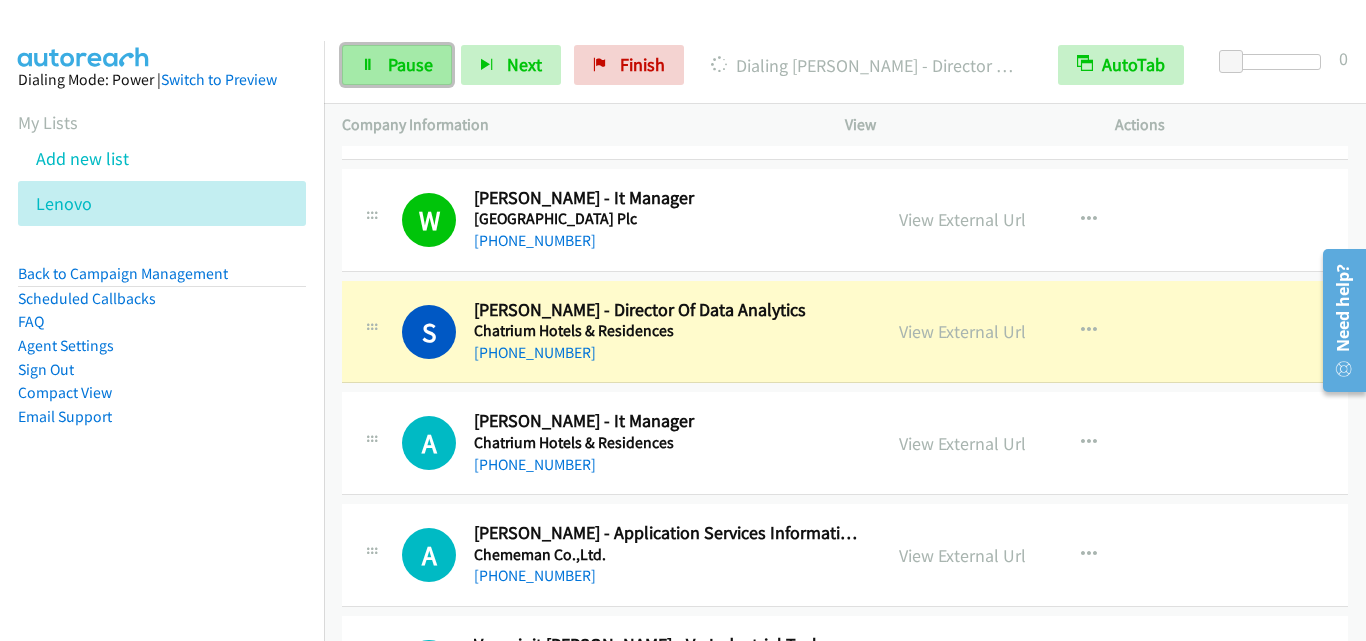 click on "Pause" at bounding box center [410, 64] 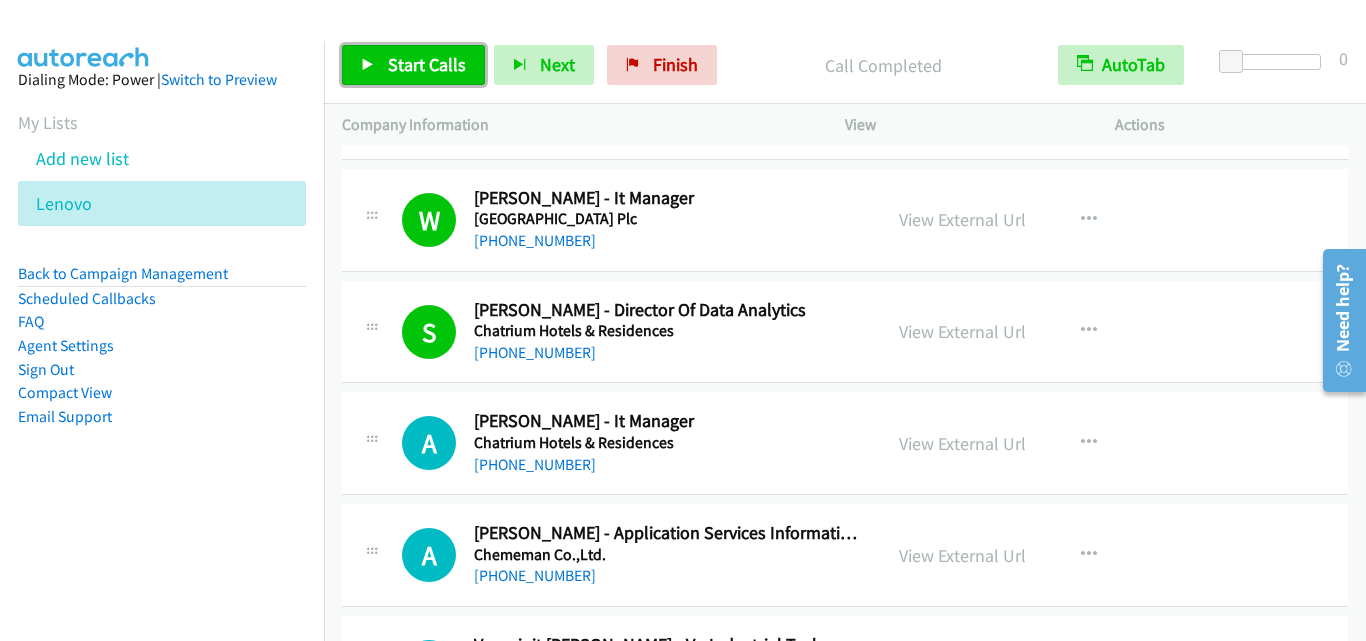click on "Start Calls" at bounding box center (427, 64) 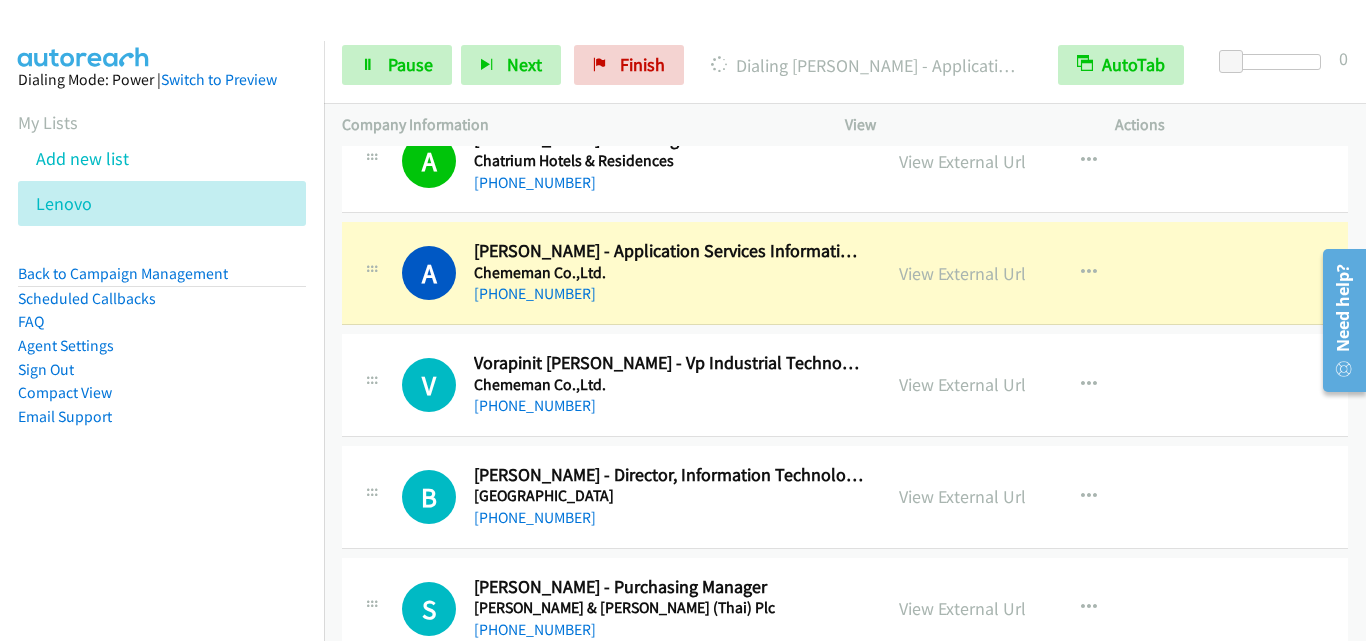 scroll, scrollTop: 15600, scrollLeft: 0, axis: vertical 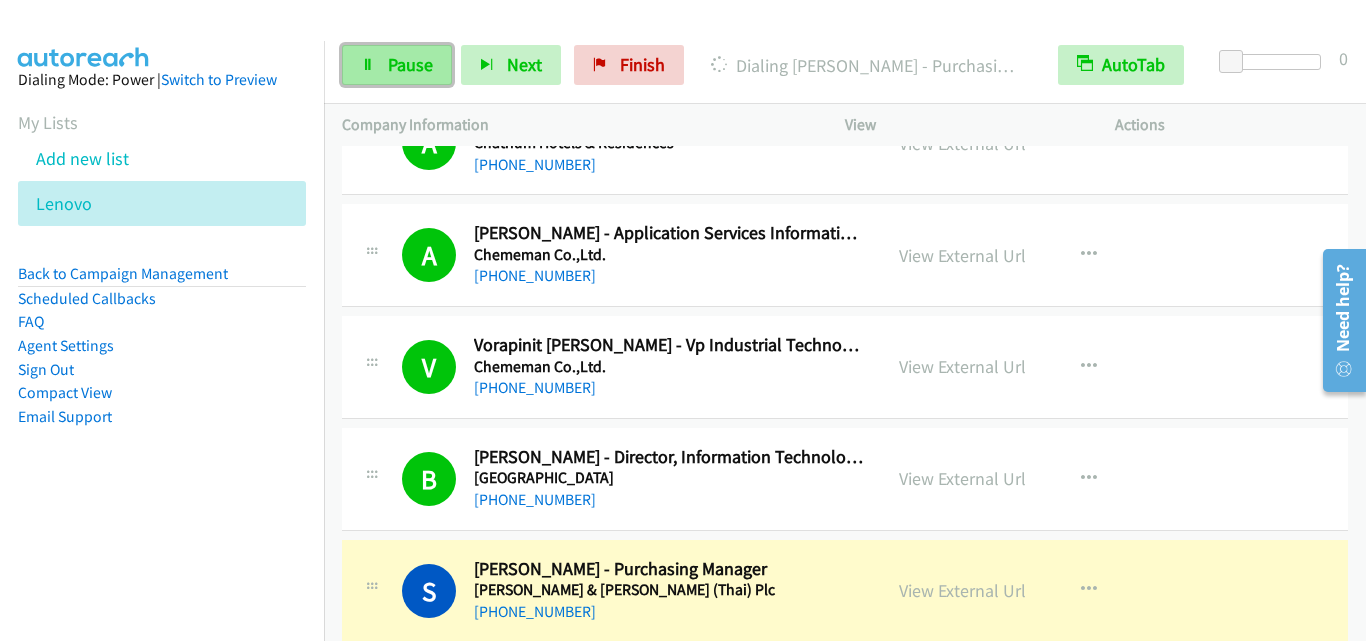 click on "Pause" at bounding box center (410, 64) 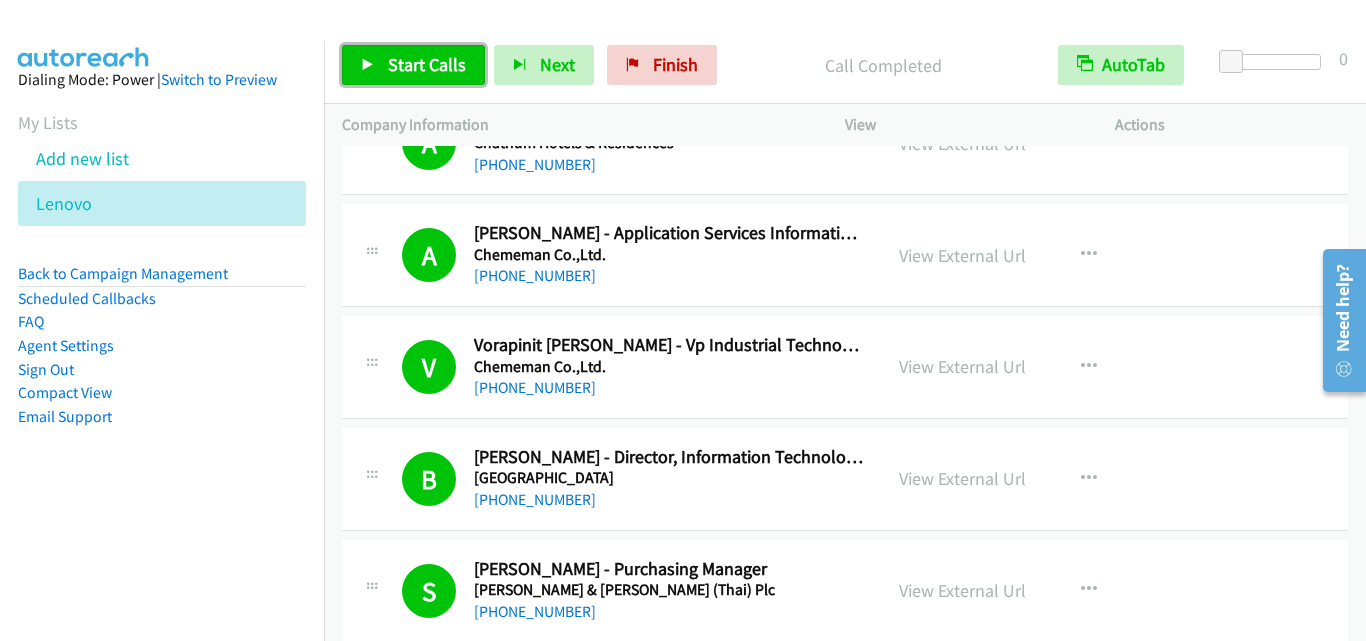 click on "Start Calls" at bounding box center [427, 64] 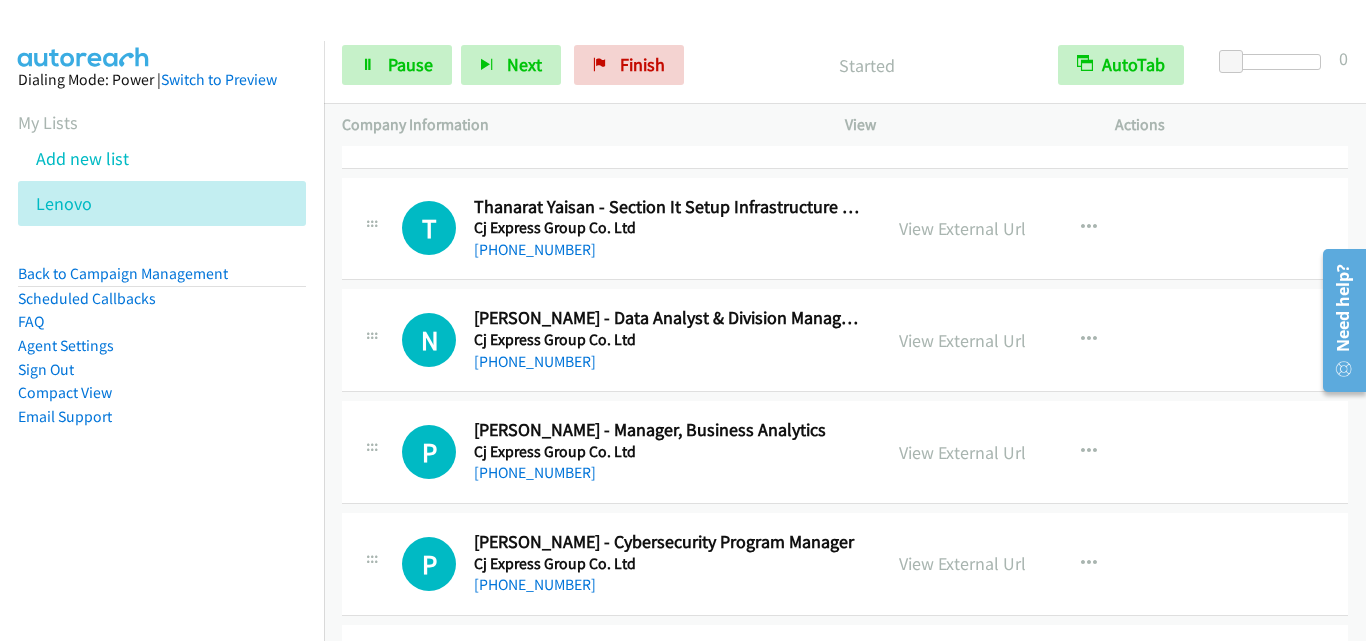 scroll, scrollTop: 16600, scrollLeft: 0, axis: vertical 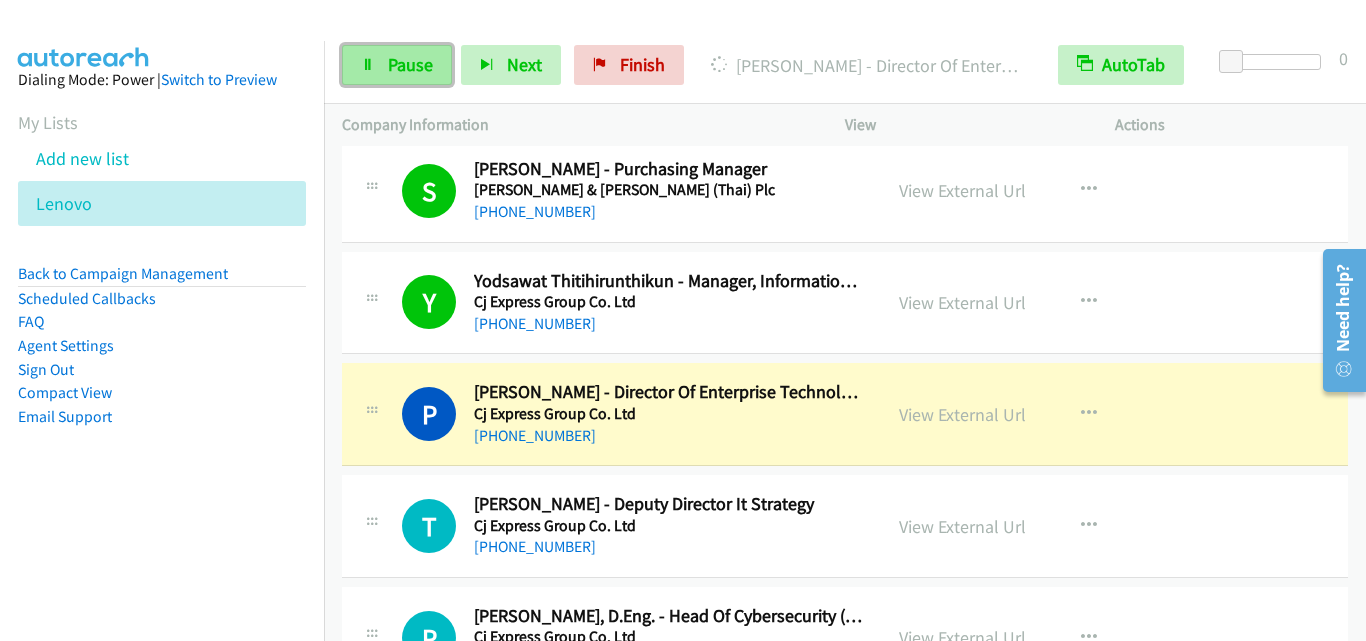 click on "Pause" at bounding box center [397, 65] 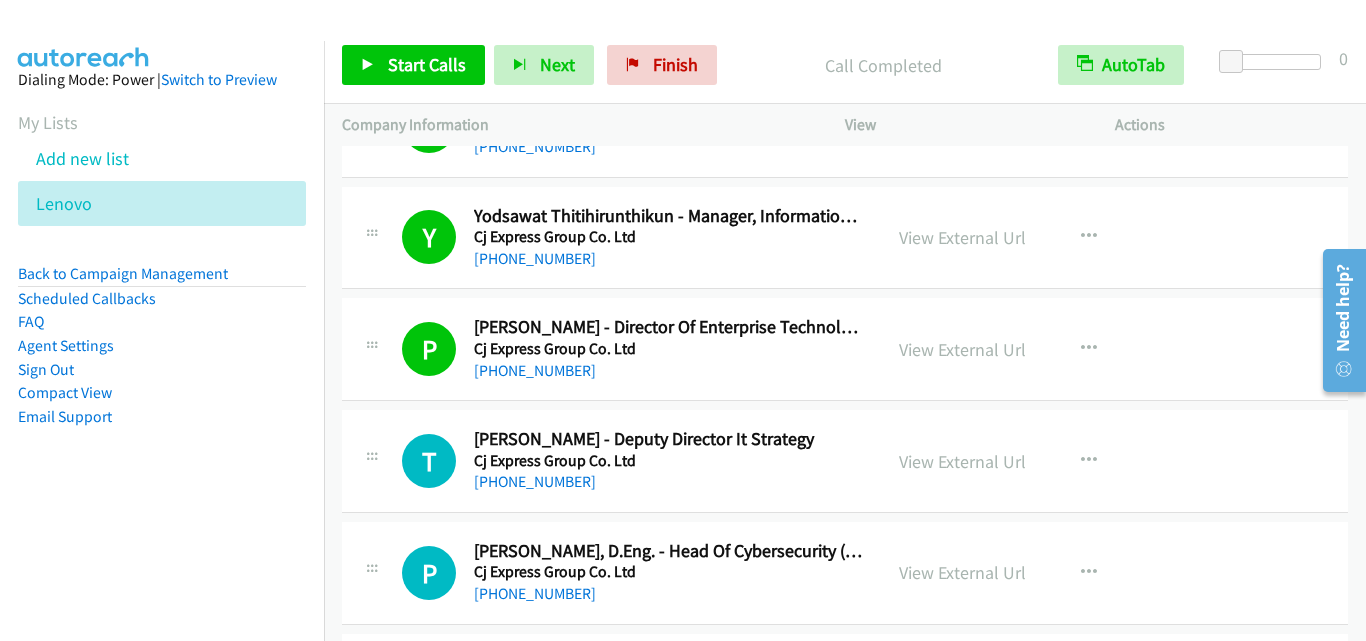 scroll, scrollTop: 16200, scrollLeft: 0, axis: vertical 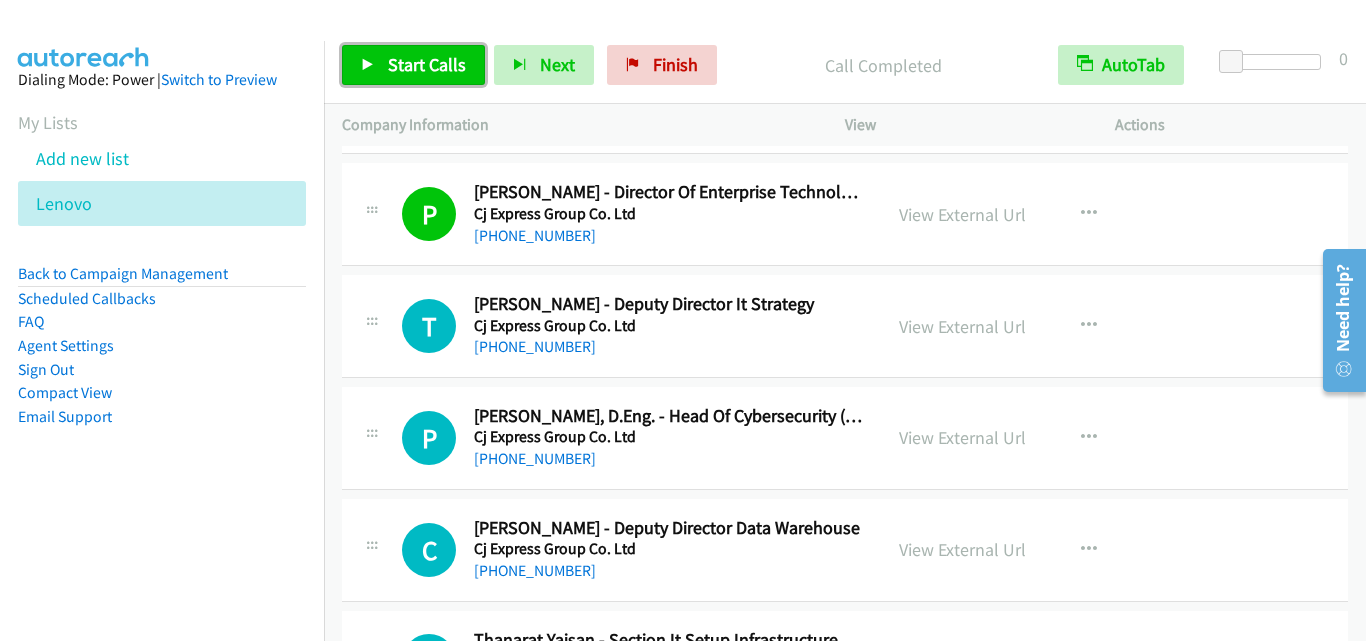 click on "Start Calls" at bounding box center [413, 65] 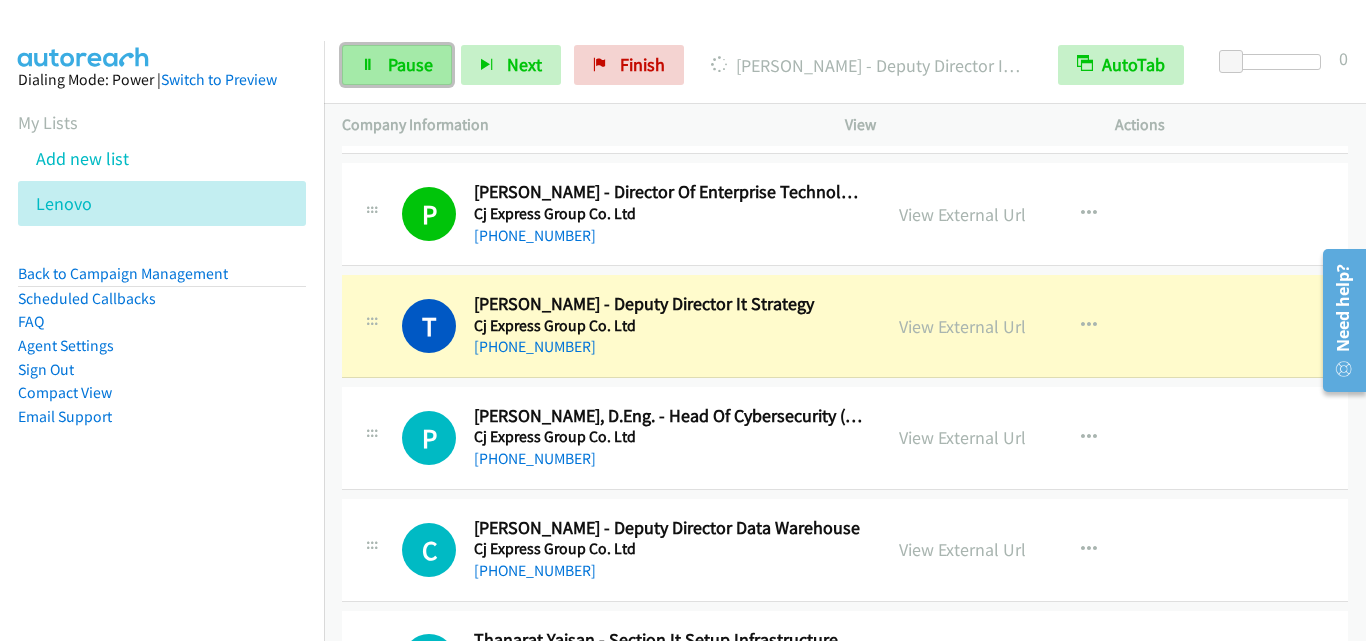 click on "Pause" at bounding box center (410, 64) 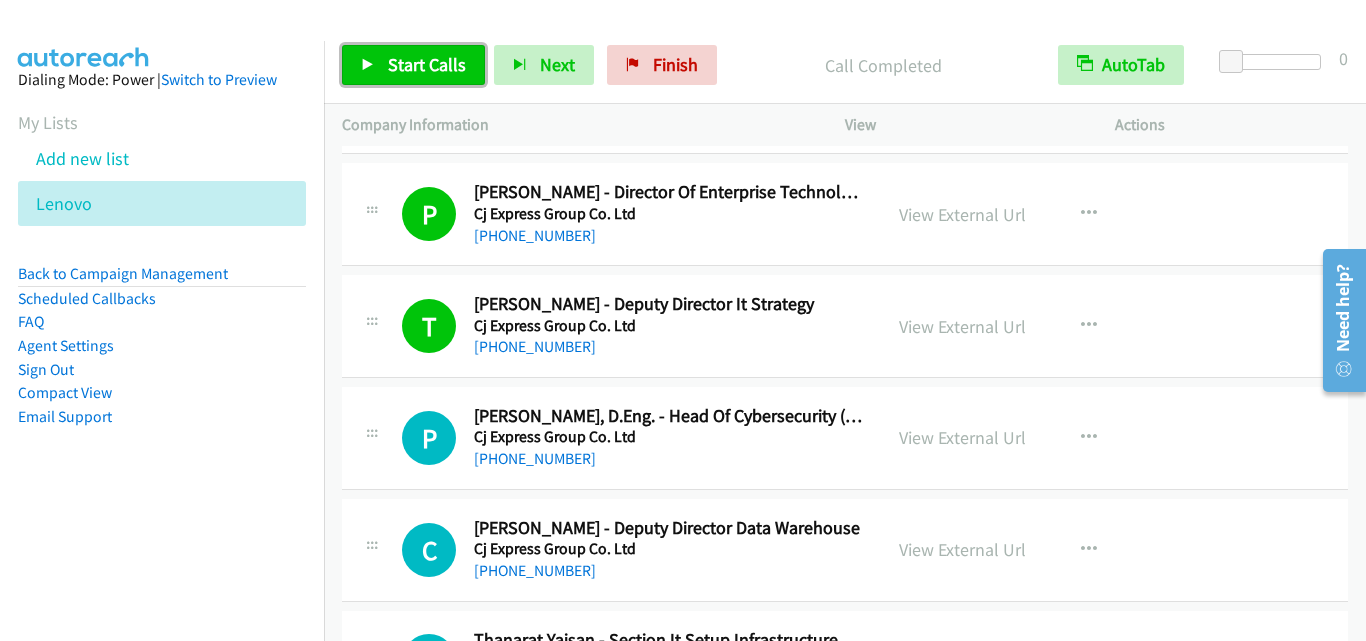 click on "Start Calls" at bounding box center [427, 64] 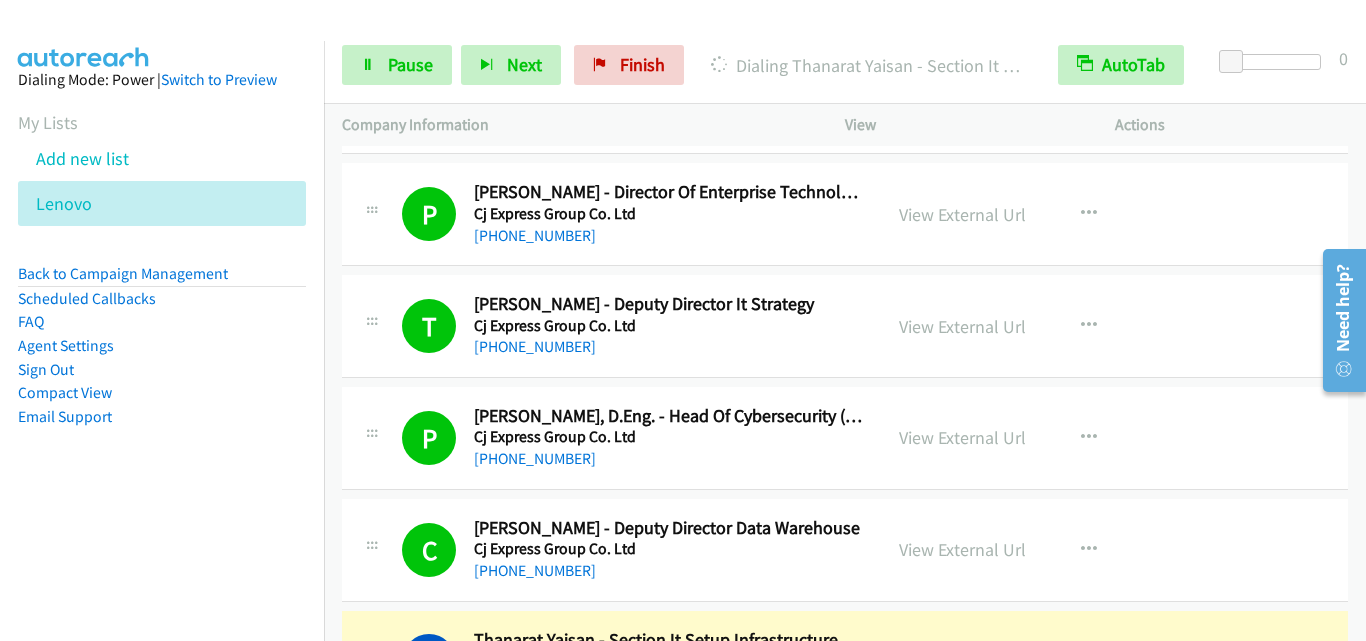 scroll, scrollTop: 16500, scrollLeft: 0, axis: vertical 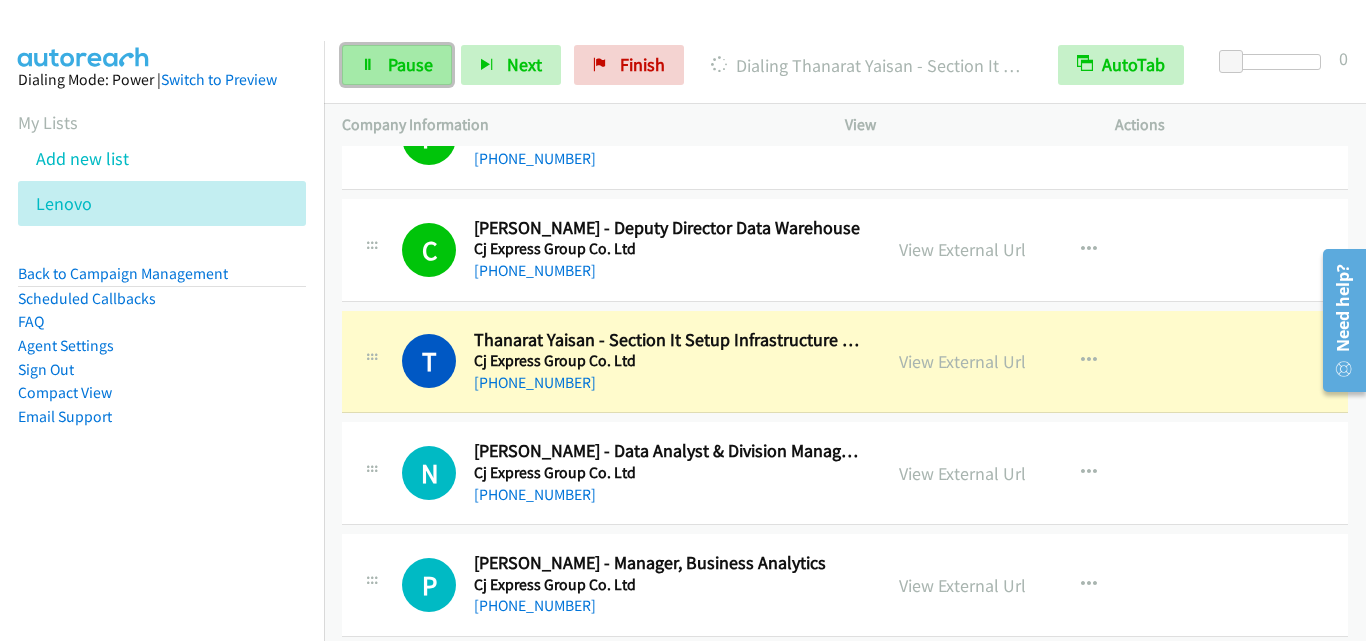click on "Pause" at bounding box center [397, 65] 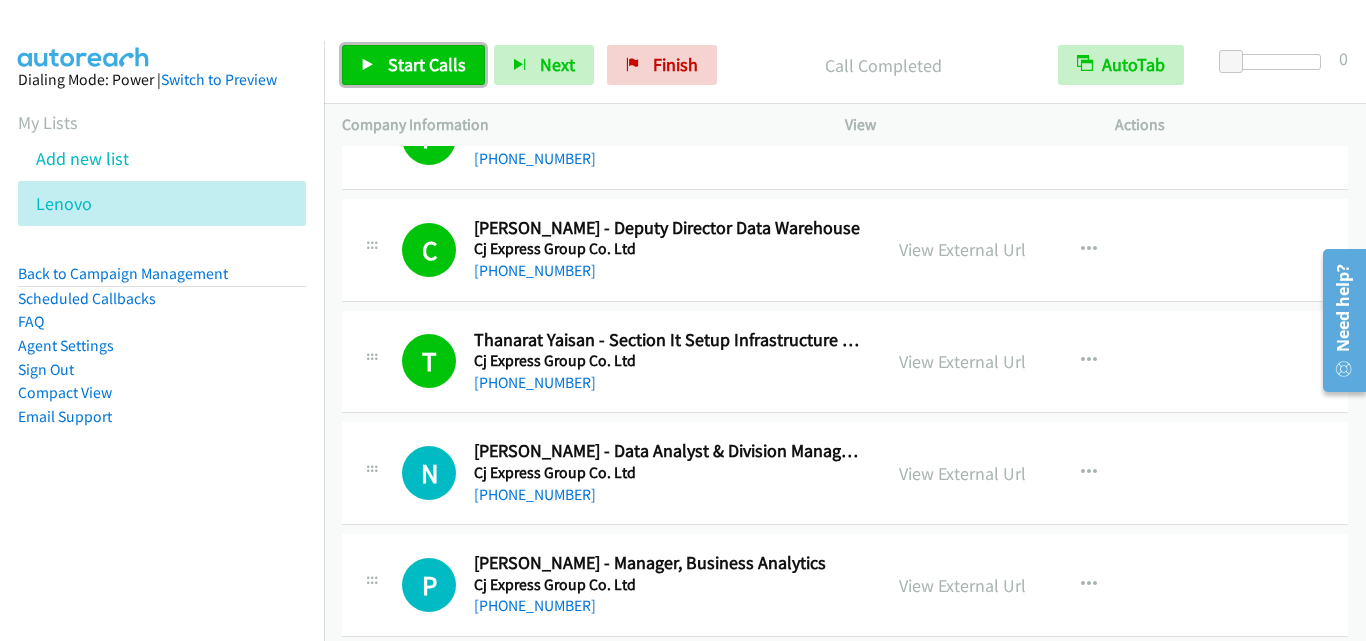 click on "Start Calls" at bounding box center [427, 64] 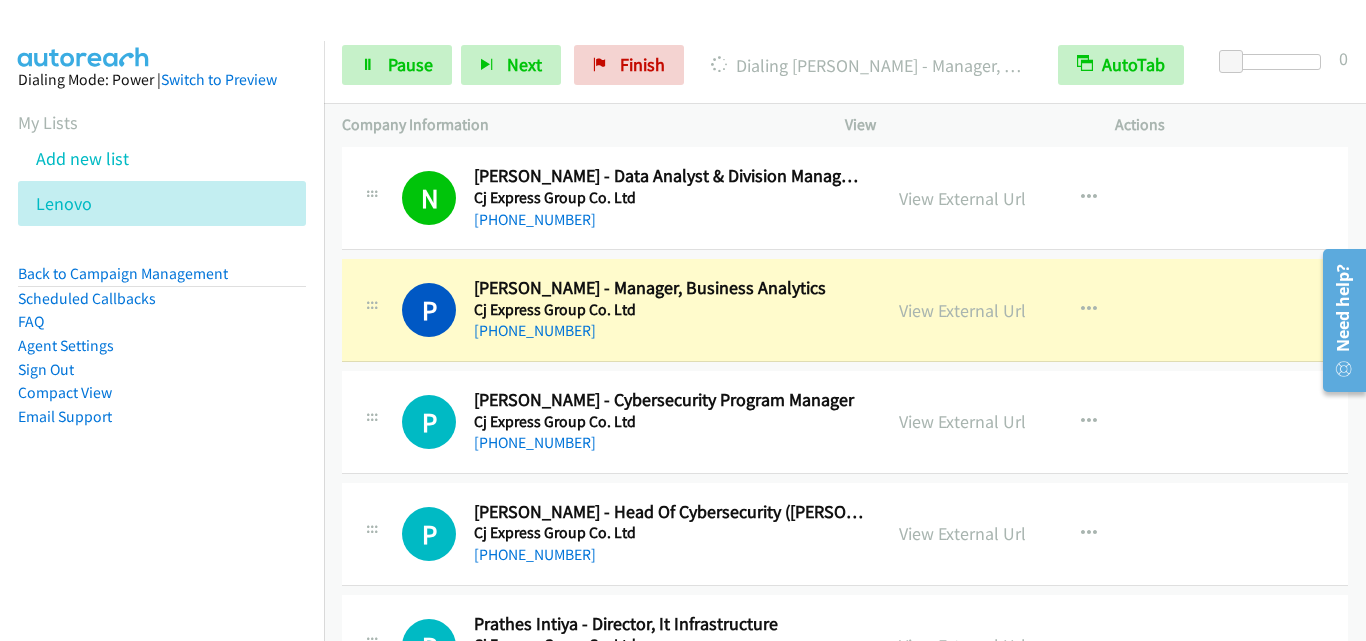 scroll, scrollTop: 16800, scrollLeft: 0, axis: vertical 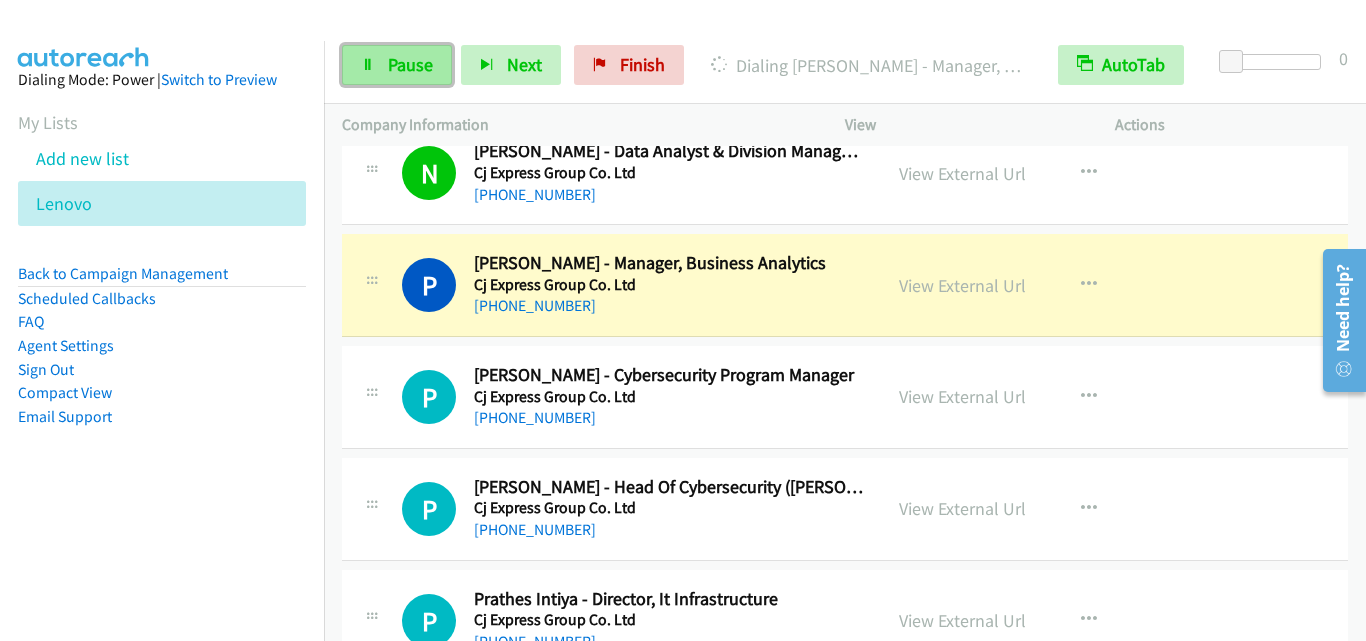 click on "Pause" at bounding box center [410, 64] 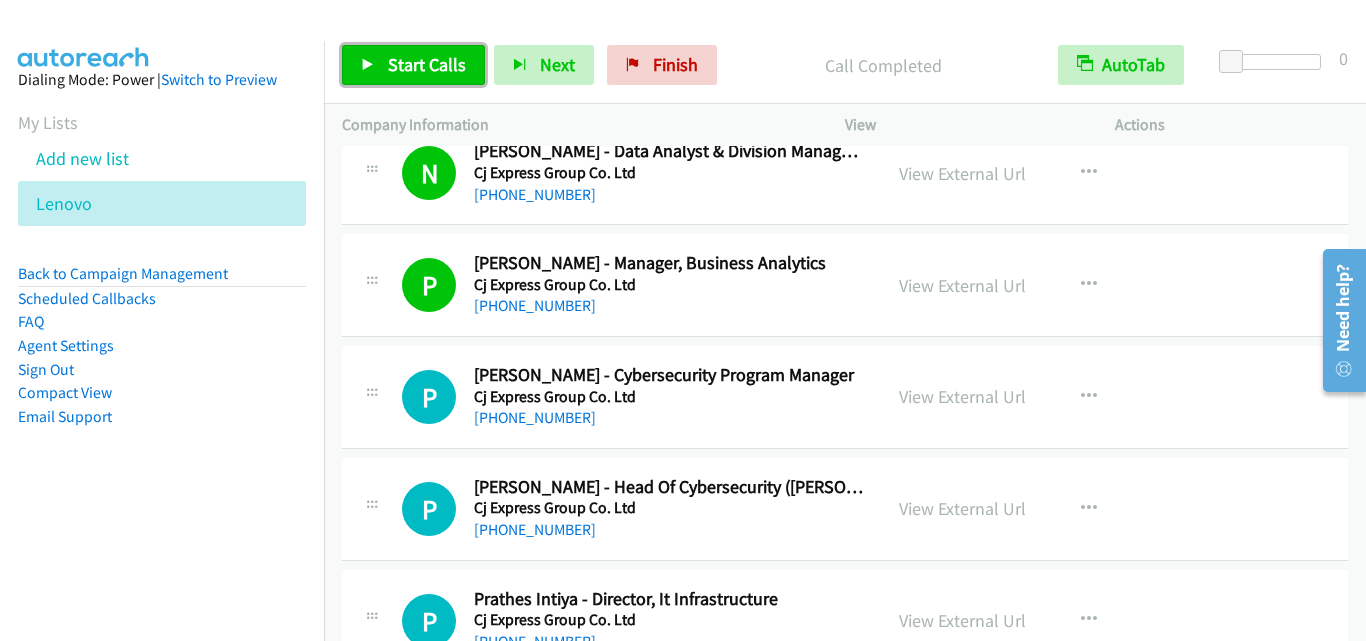 click on "Start Calls" at bounding box center [427, 64] 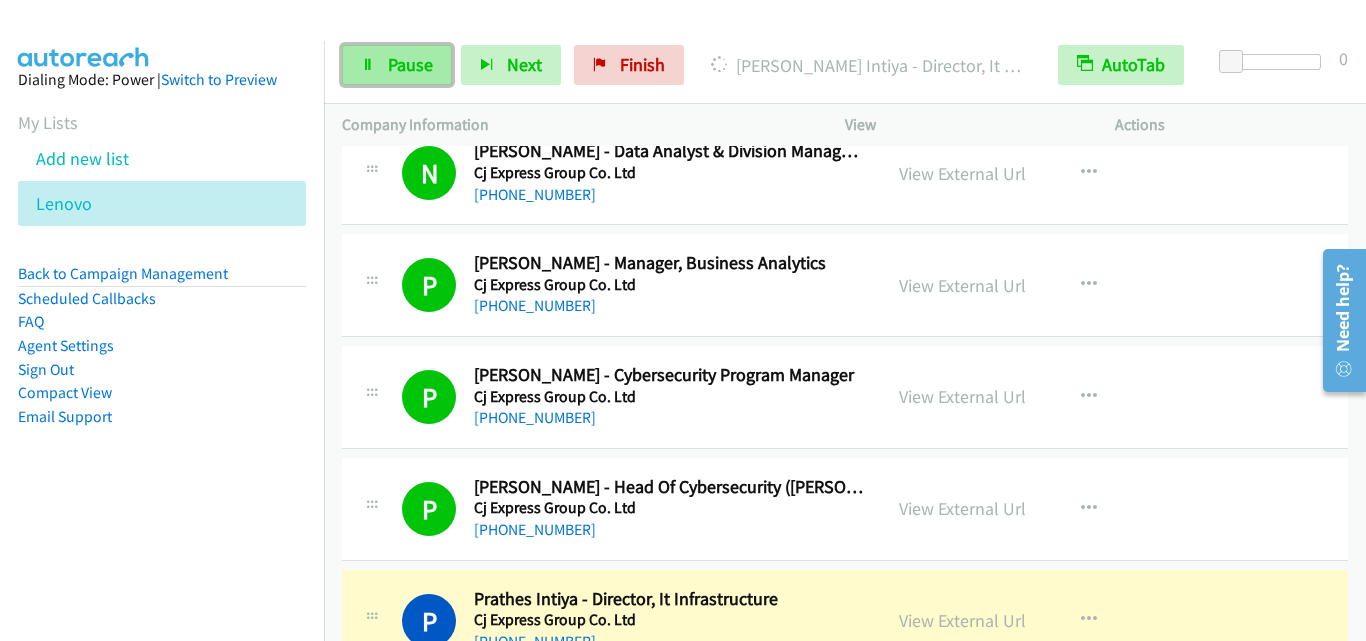 click on "Pause" at bounding box center [410, 64] 